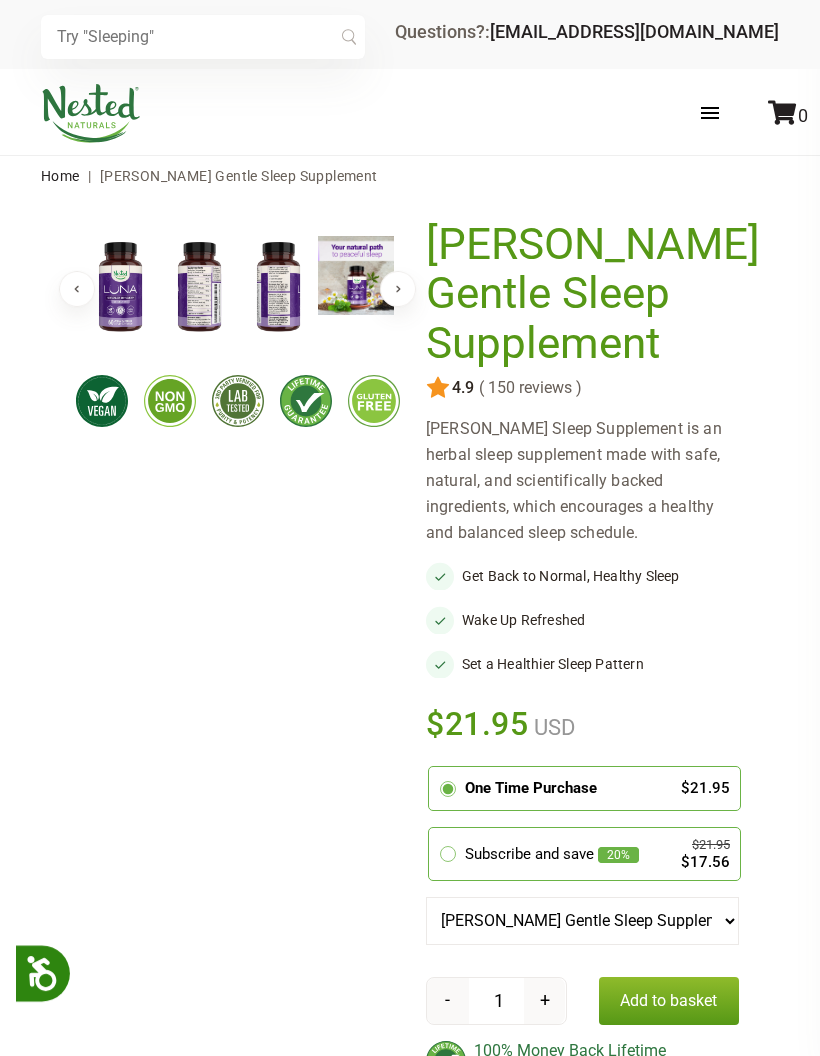 scroll, scrollTop: 0, scrollLeft: 0, axis: both 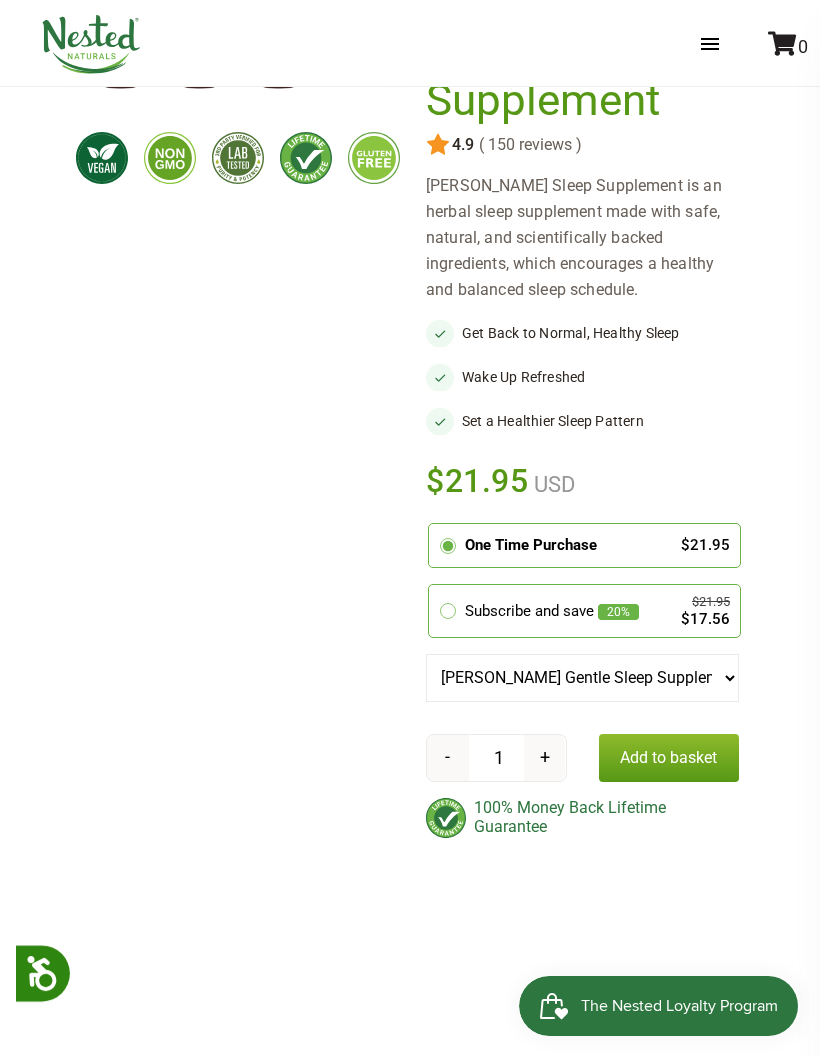 click 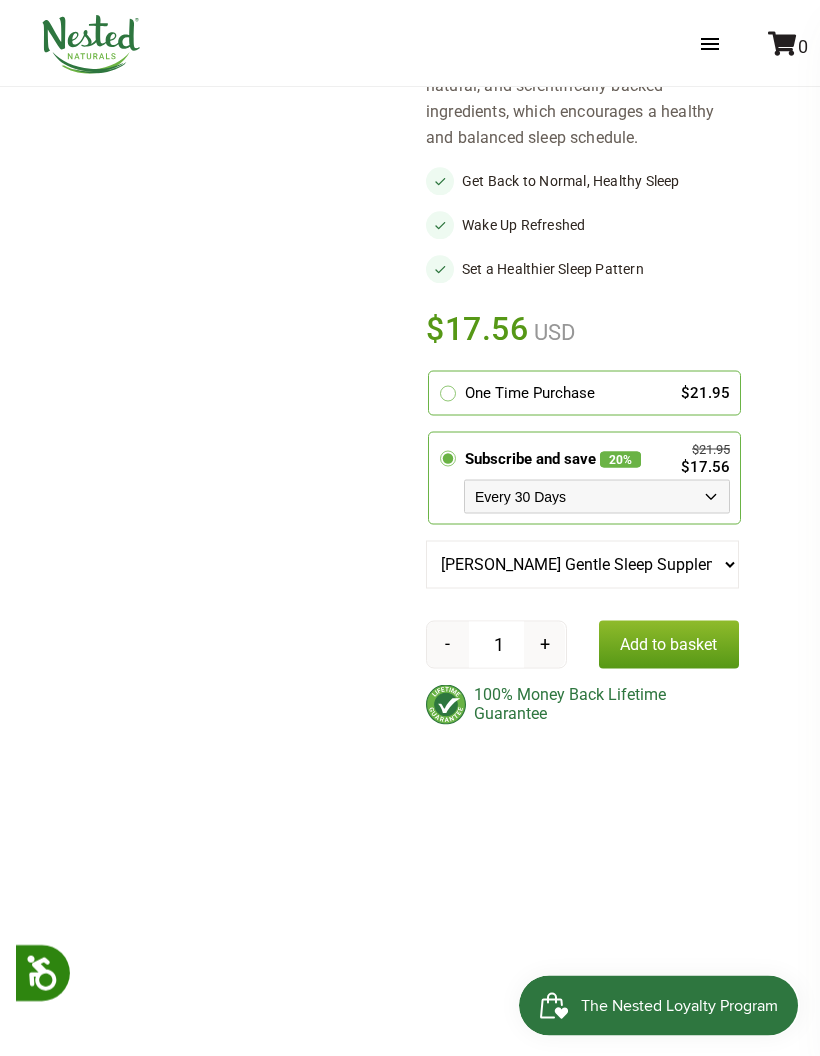 scroll, scrollTop: 396, scrollLeft: 0, axis: vertical 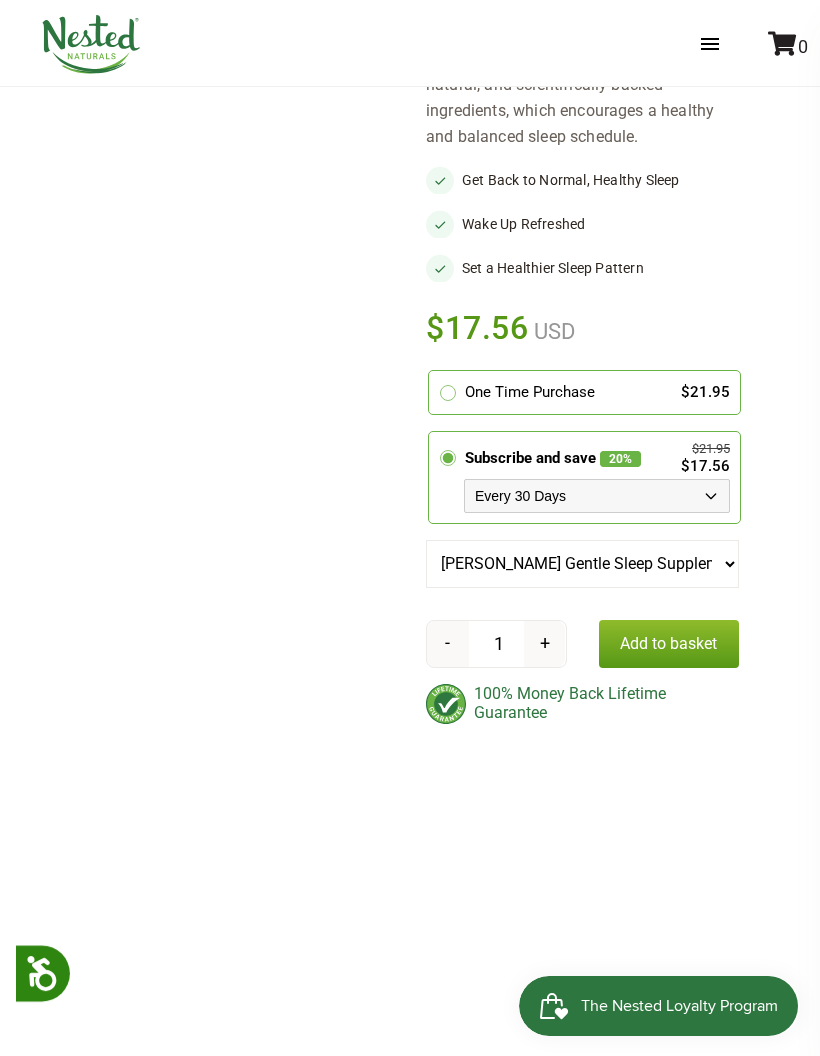 click on "Every 30 Days     Every 60 Days     Every 90 Days" at bounding box center [597, 496] 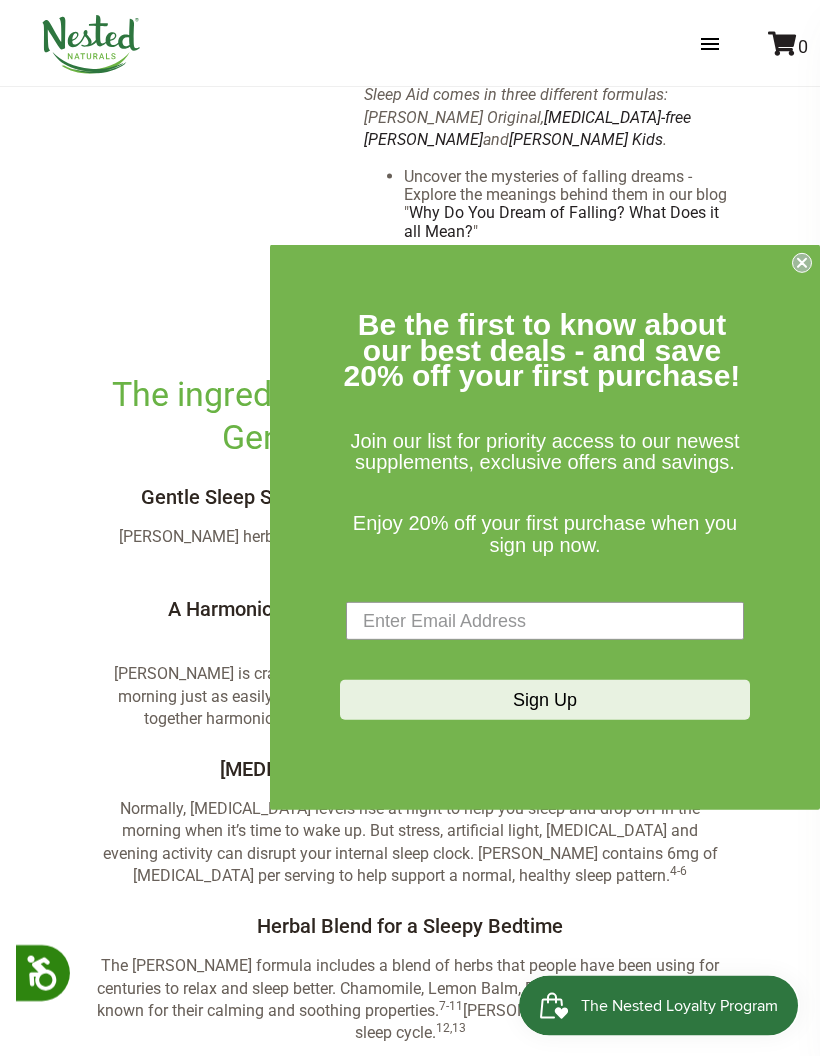 scroll, scrollTop: 3812, scrollLeft: 0, axis: vertical 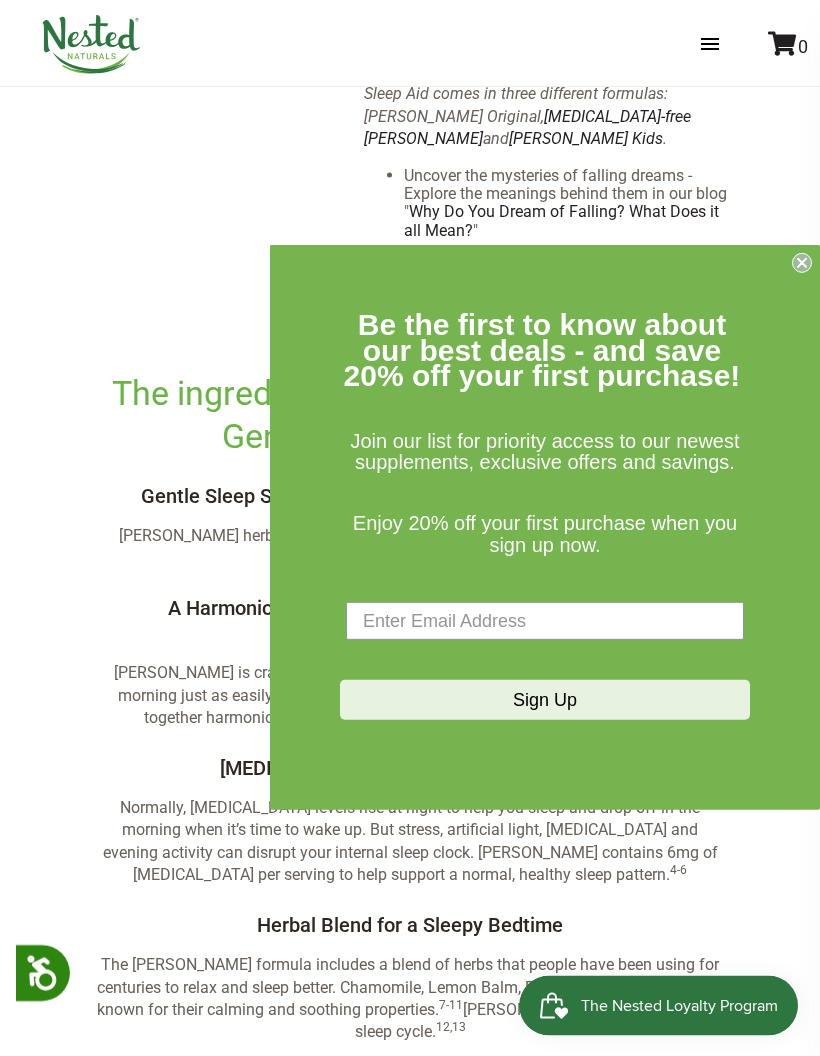 click 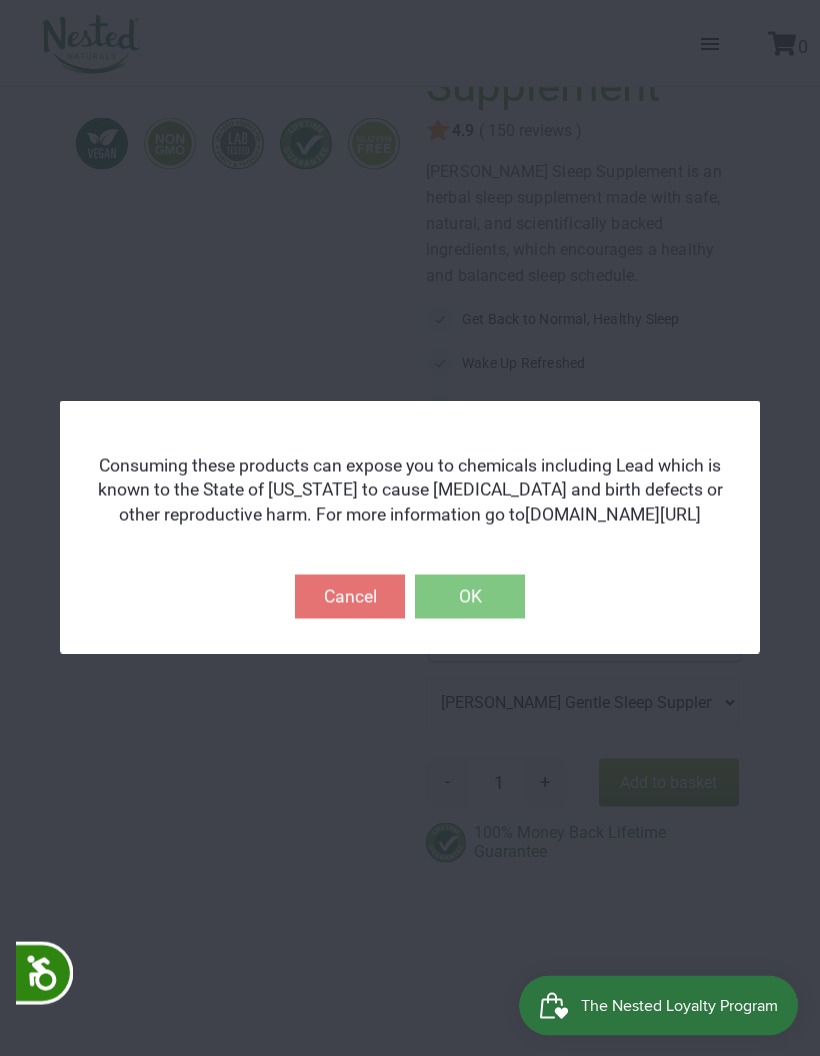 scroll, scrollTop: 258, scrollLeft: 0, axis: vertical 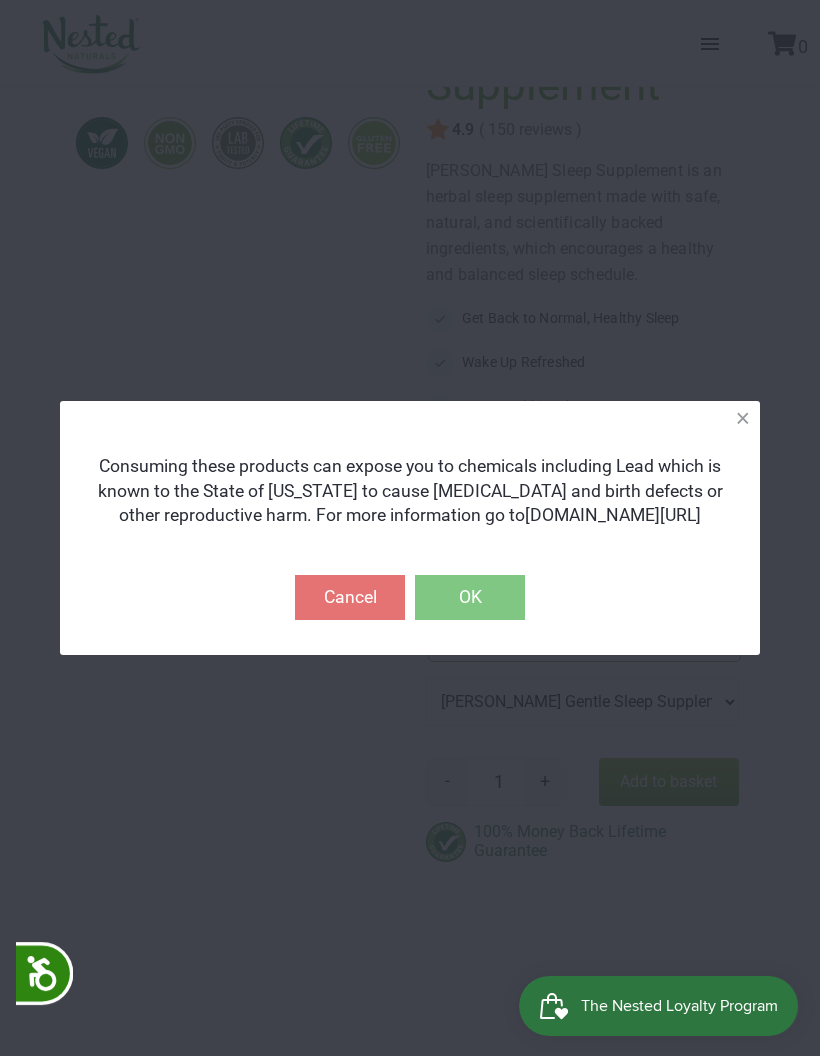 click on "OK" at bounding box center [470, 597] 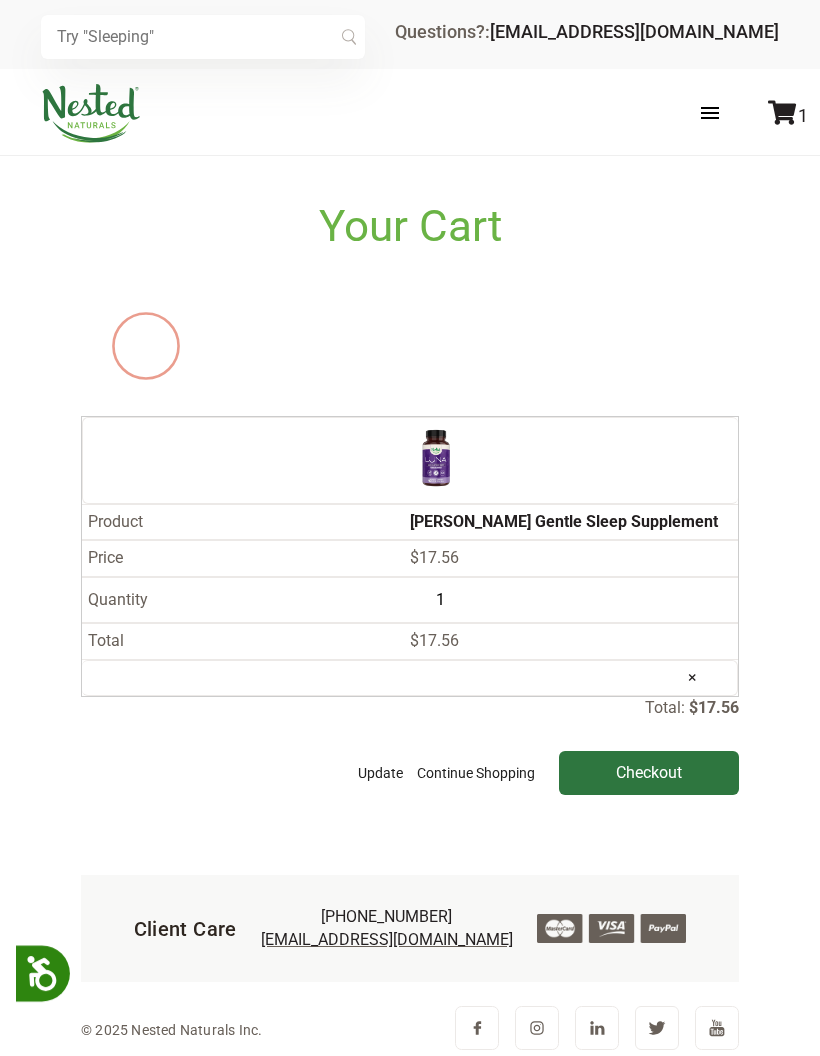scroll, scrollTop: 0, scrollLeft: 0, axis: both 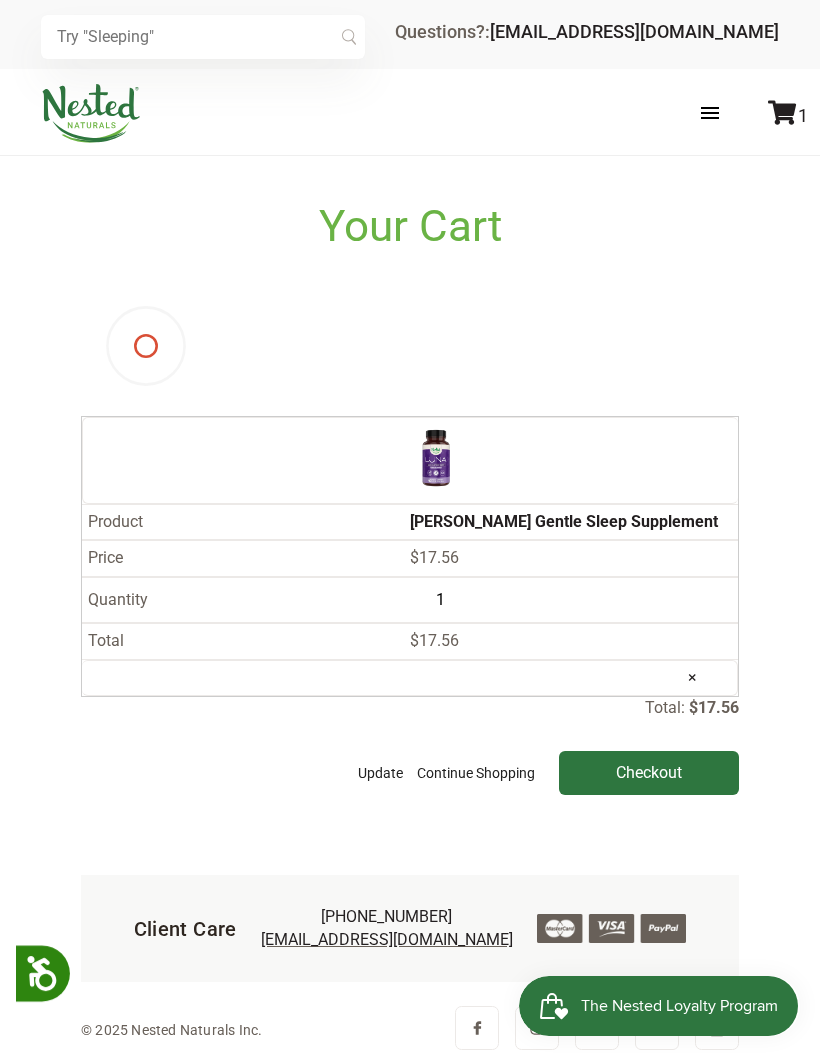 click at bounding box center [436, 458] 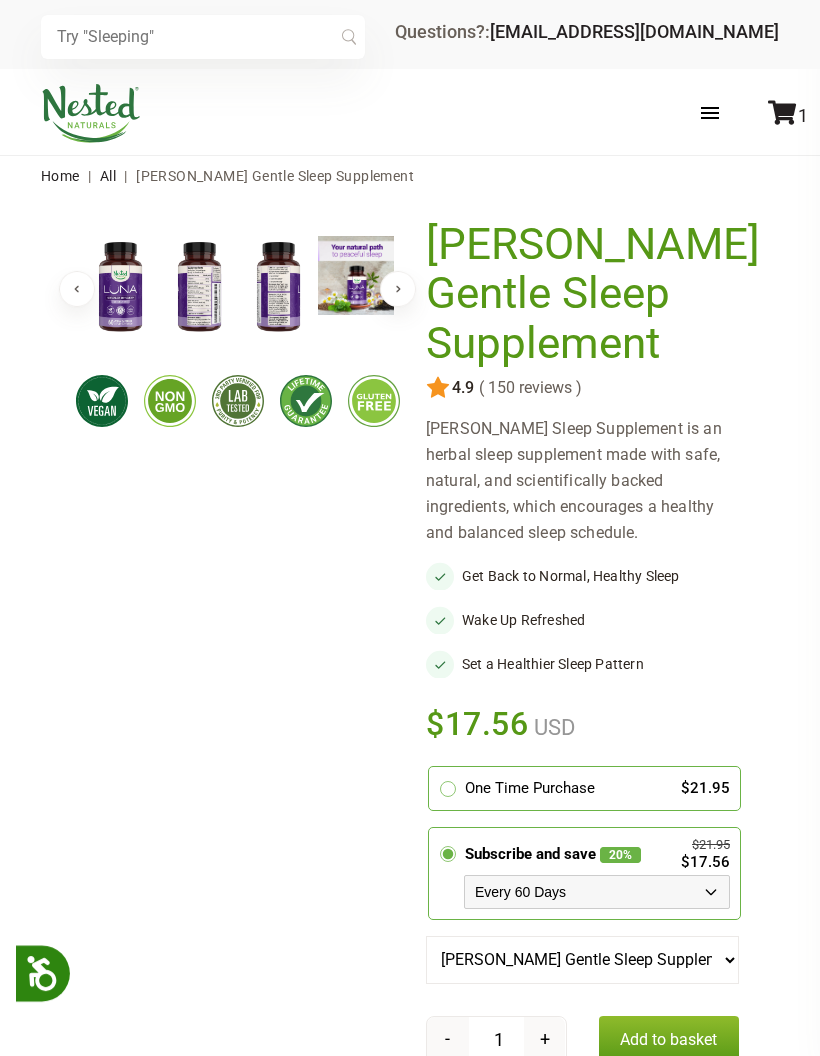 scroll, scrollTop: 0, scrollLeft: 0, axis: both 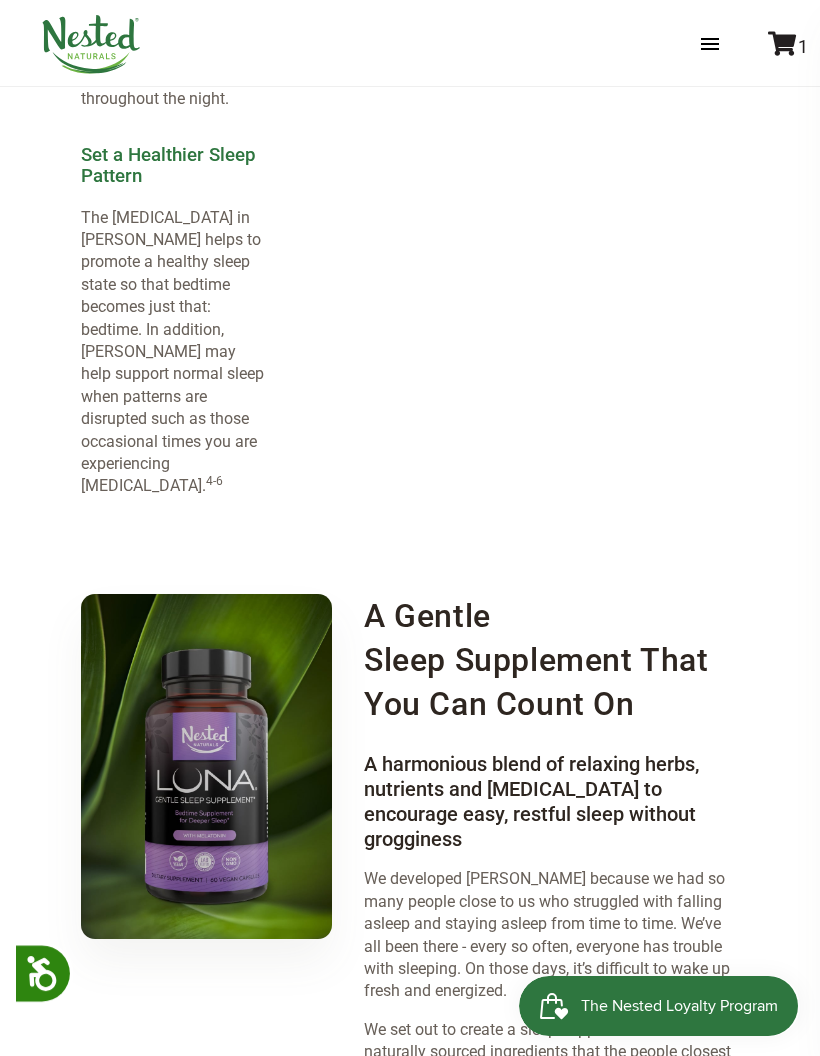 click at bounding box center [782, 43] 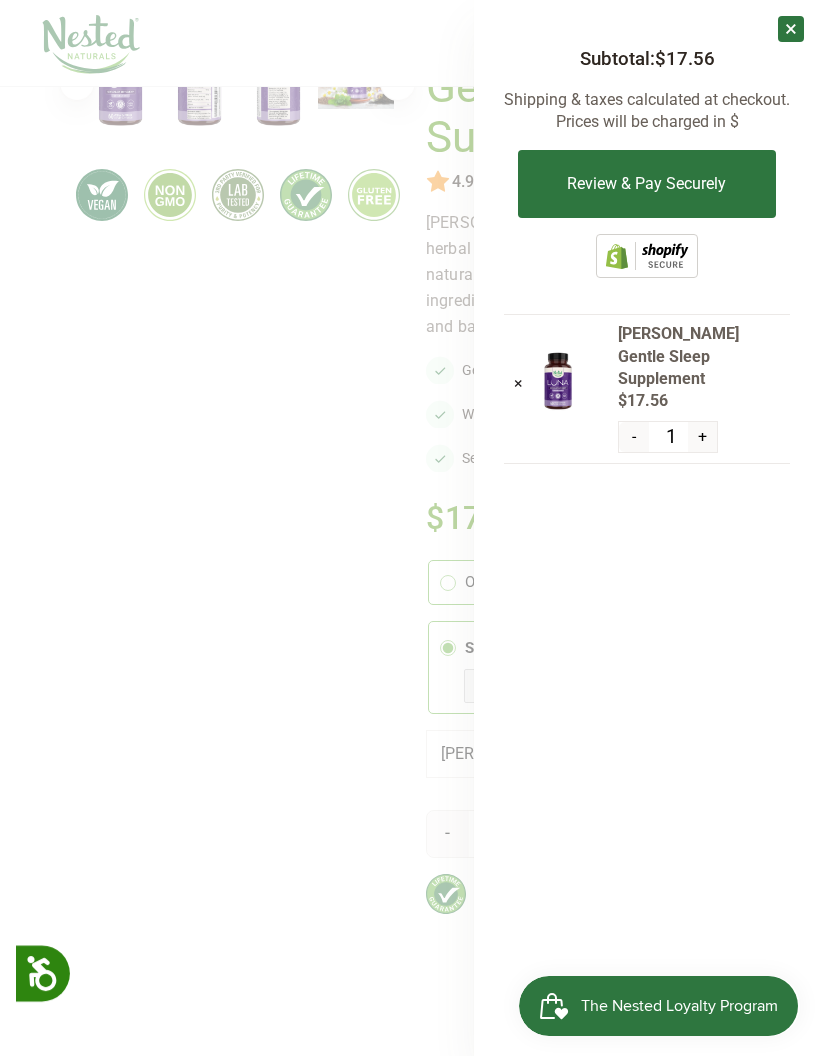 scroll, scrollTop: 203, scrollLeft: 0, axis: vertical 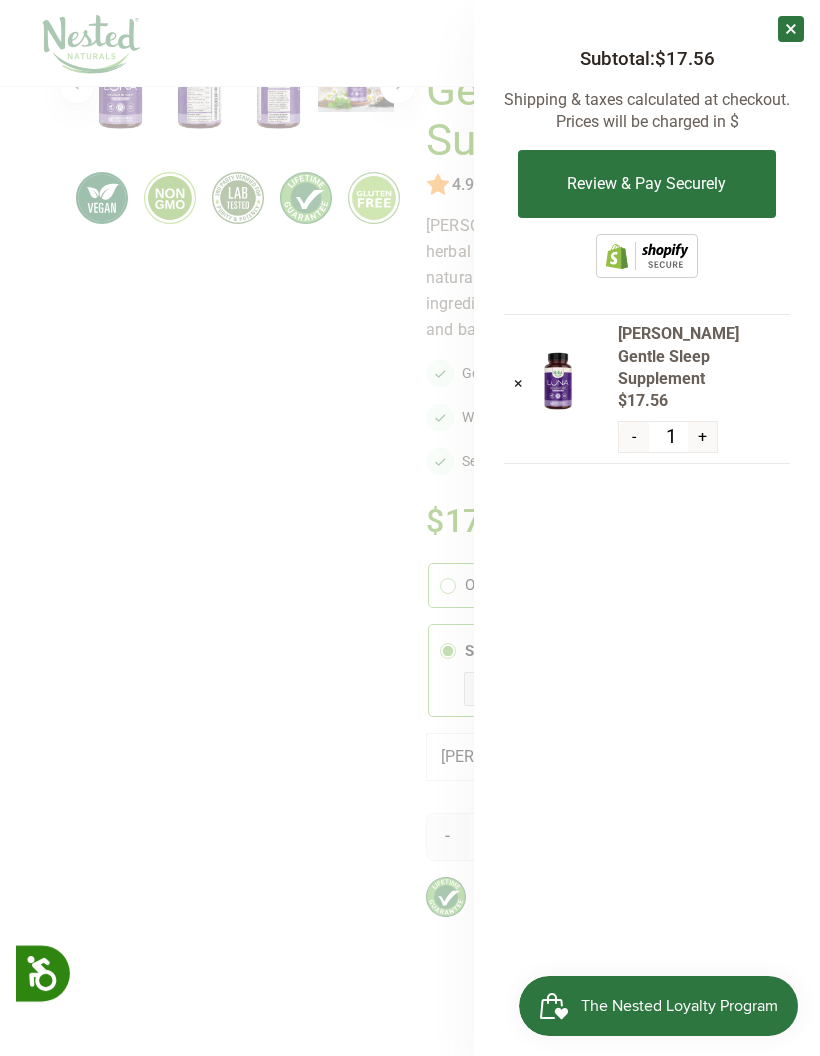 click on "Review & Pay Securely" at bounding box center (646, 184) 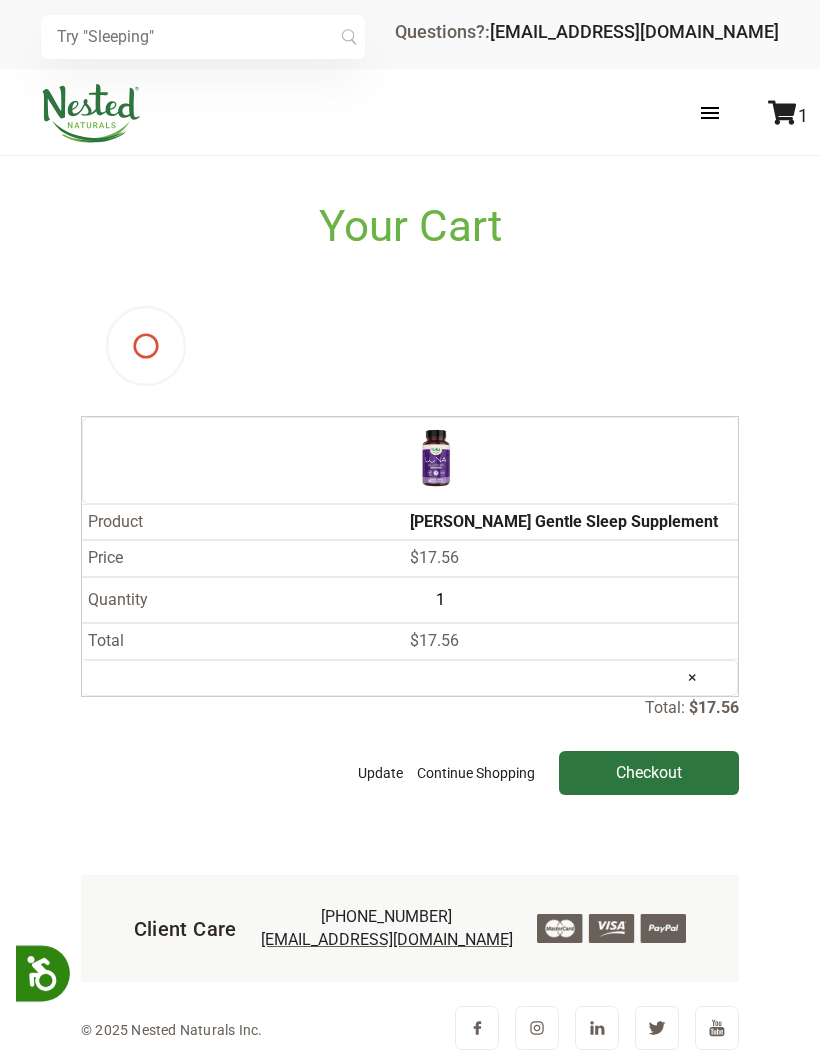 scroll, scrollTop: 0, scrollLeft: 0, axis: both 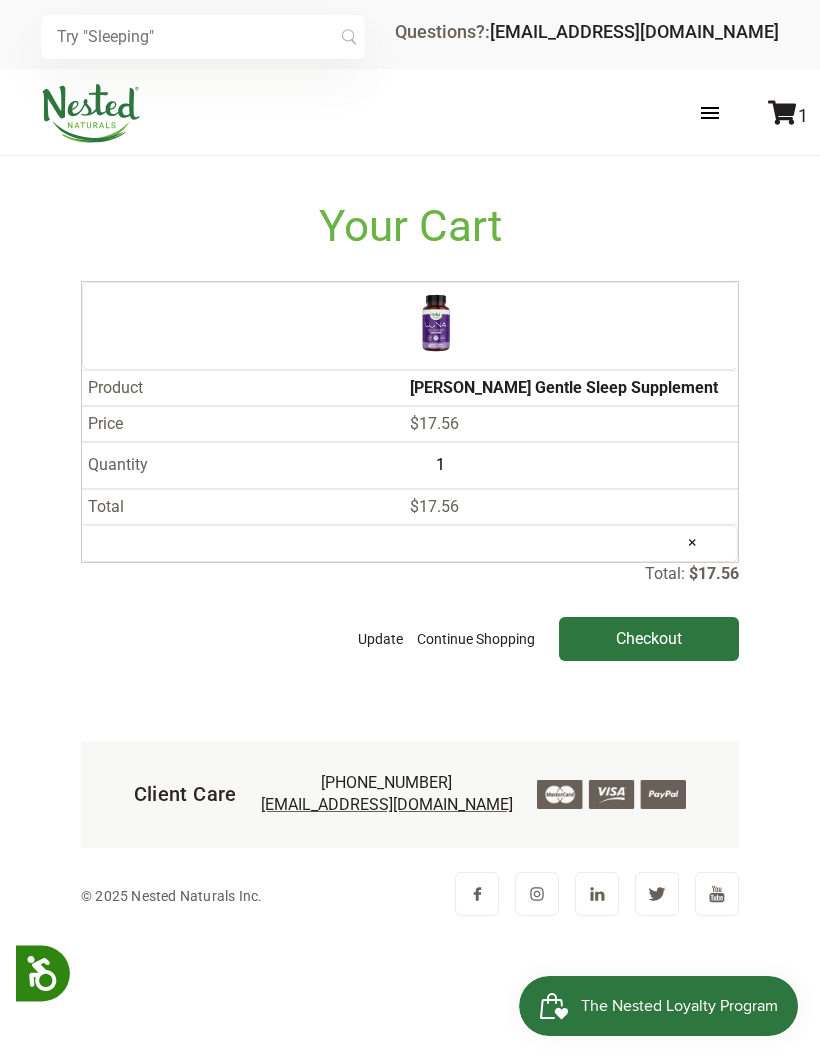 click on "Checkout" at bounding box center [649, 639] 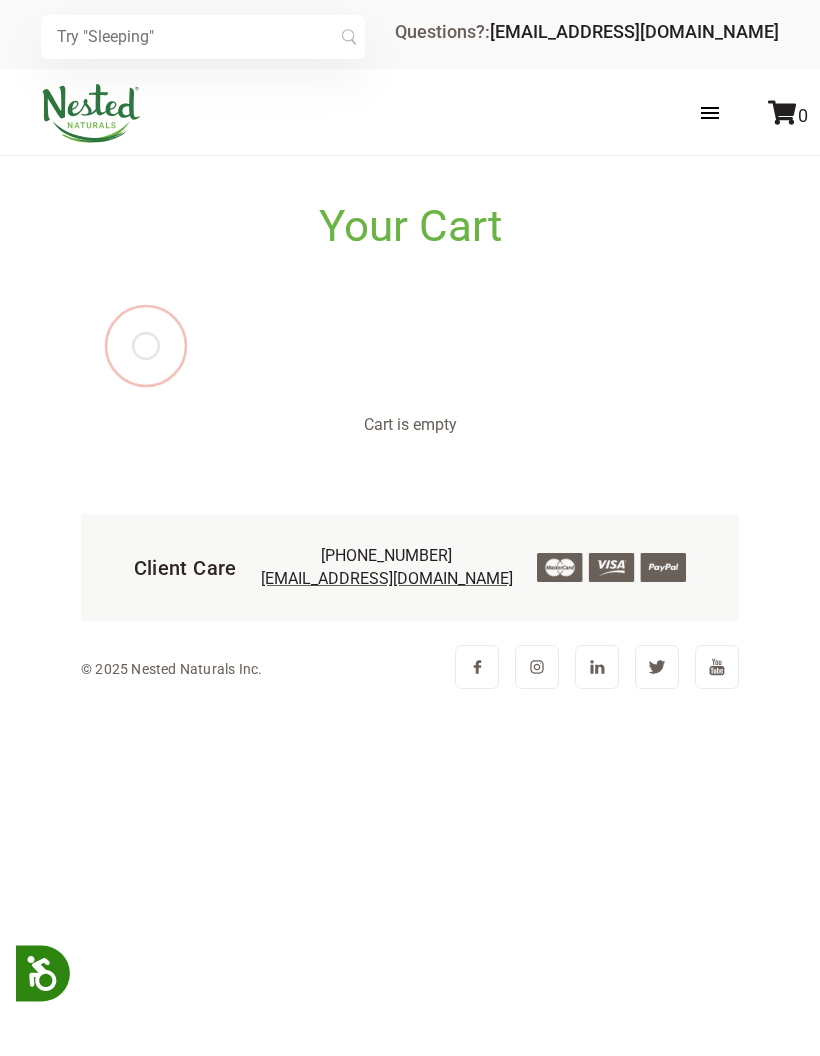 scroll, scrollTop: 0, scrollLeft: 0, axis: both 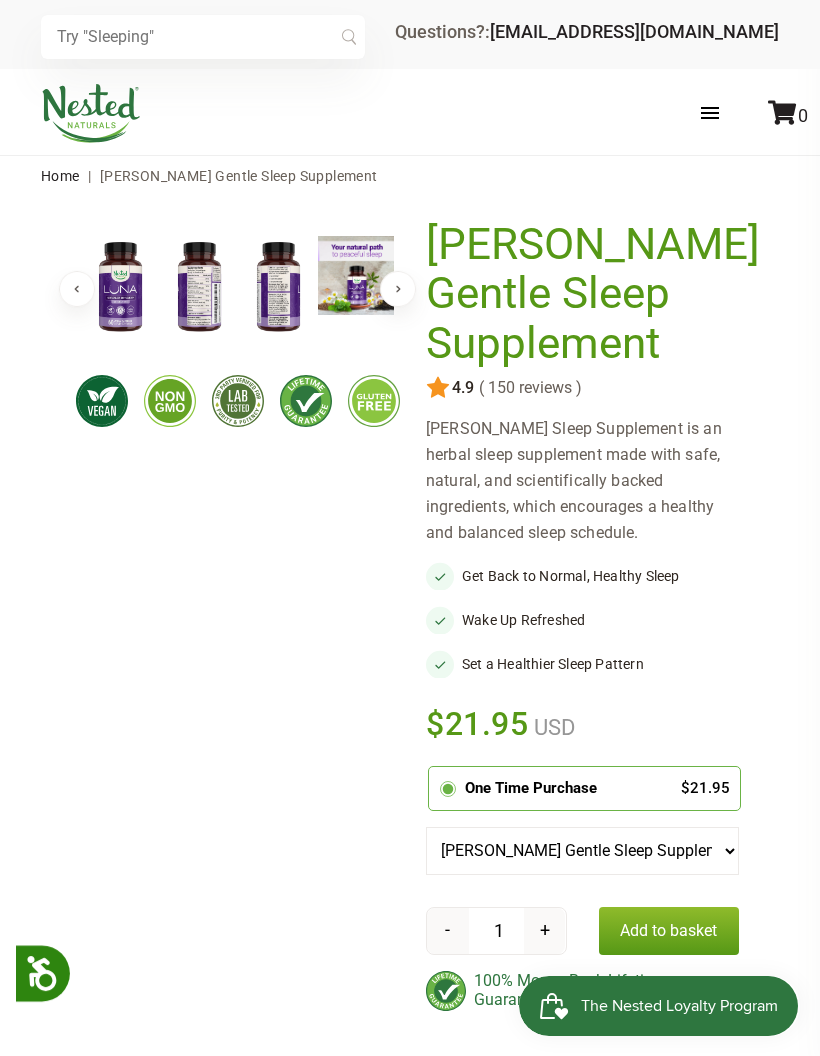 click at bounding box center [730, 113] 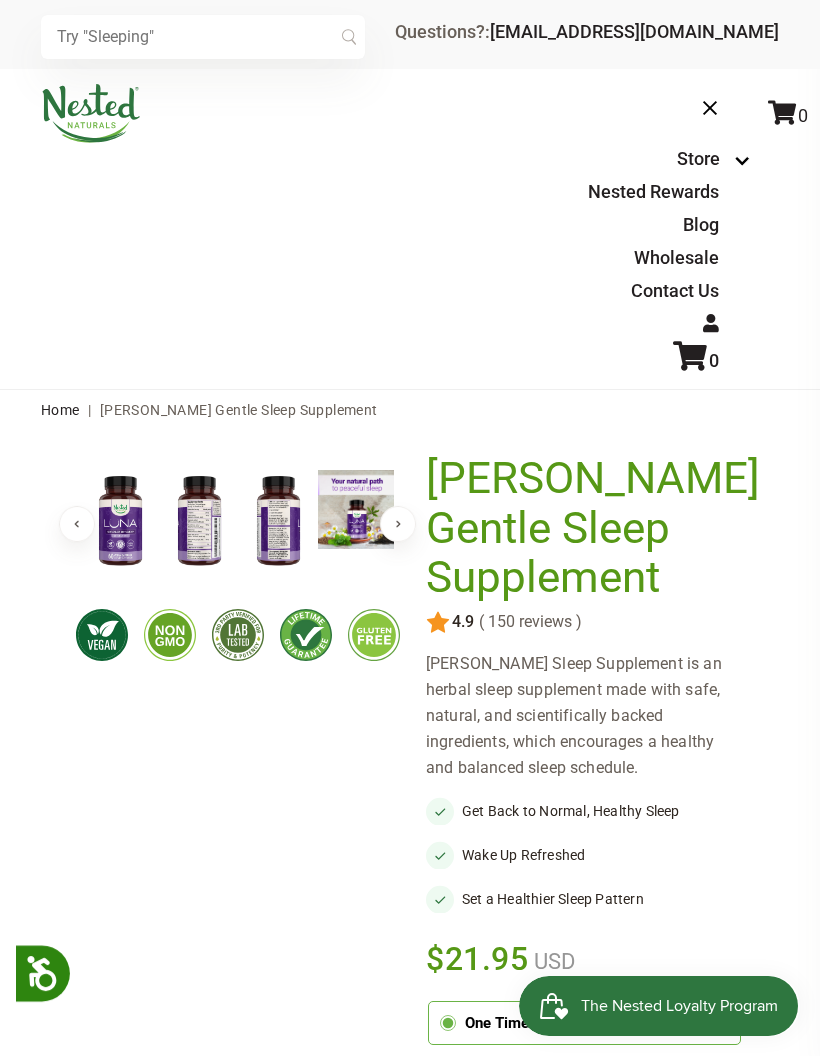 click on "Store" at bounding box center [698, 158] 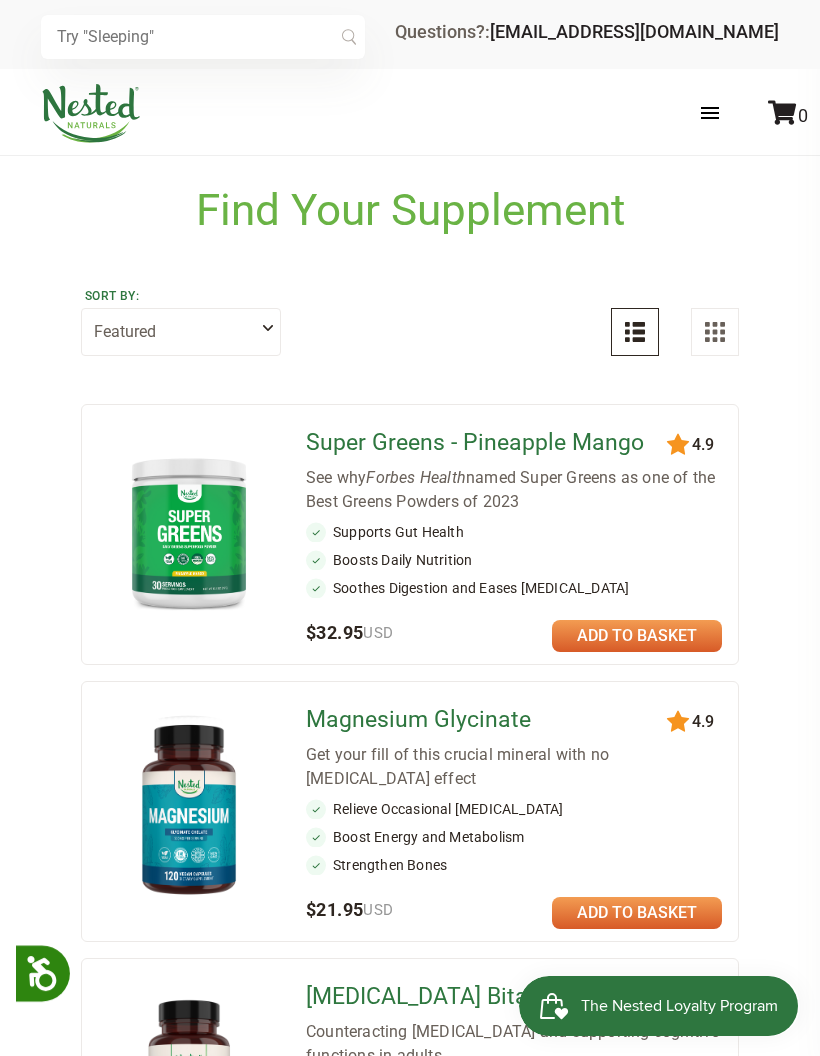 scroll, scrollTop: 0, scrollLeft: 0, axis: both 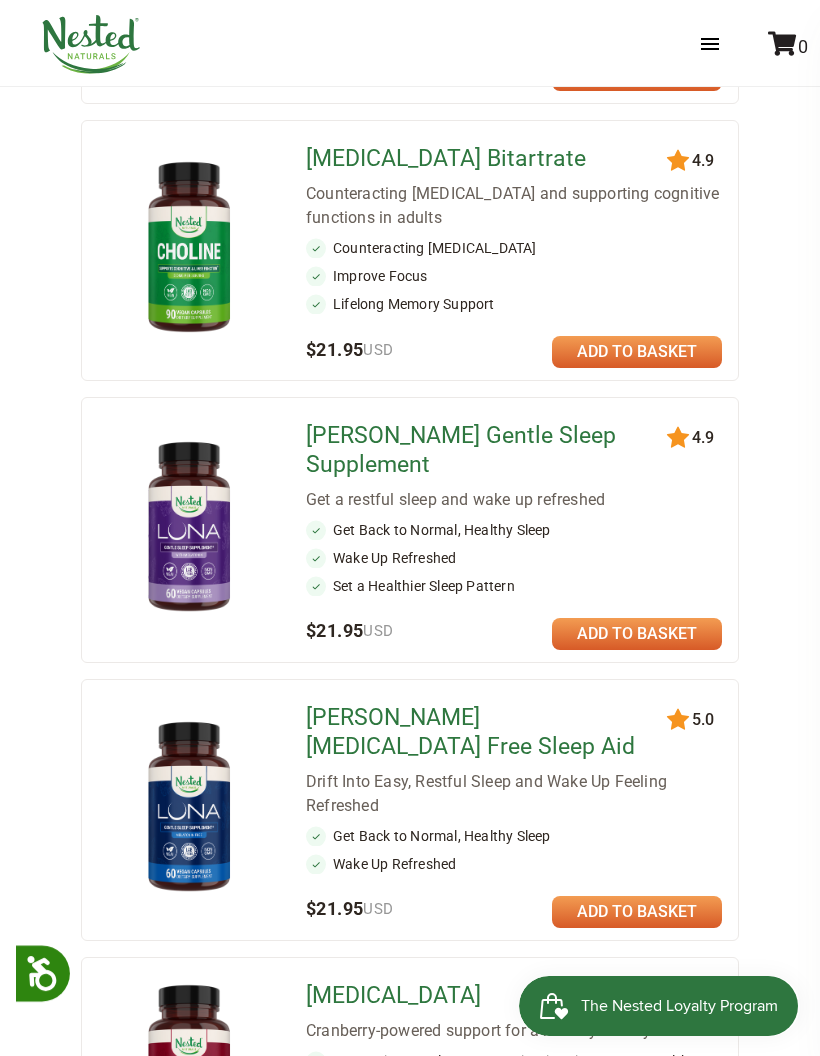 click on "[PERSON_NAME] Gentle Sleep Supplement" at bounding box center (483, 451) 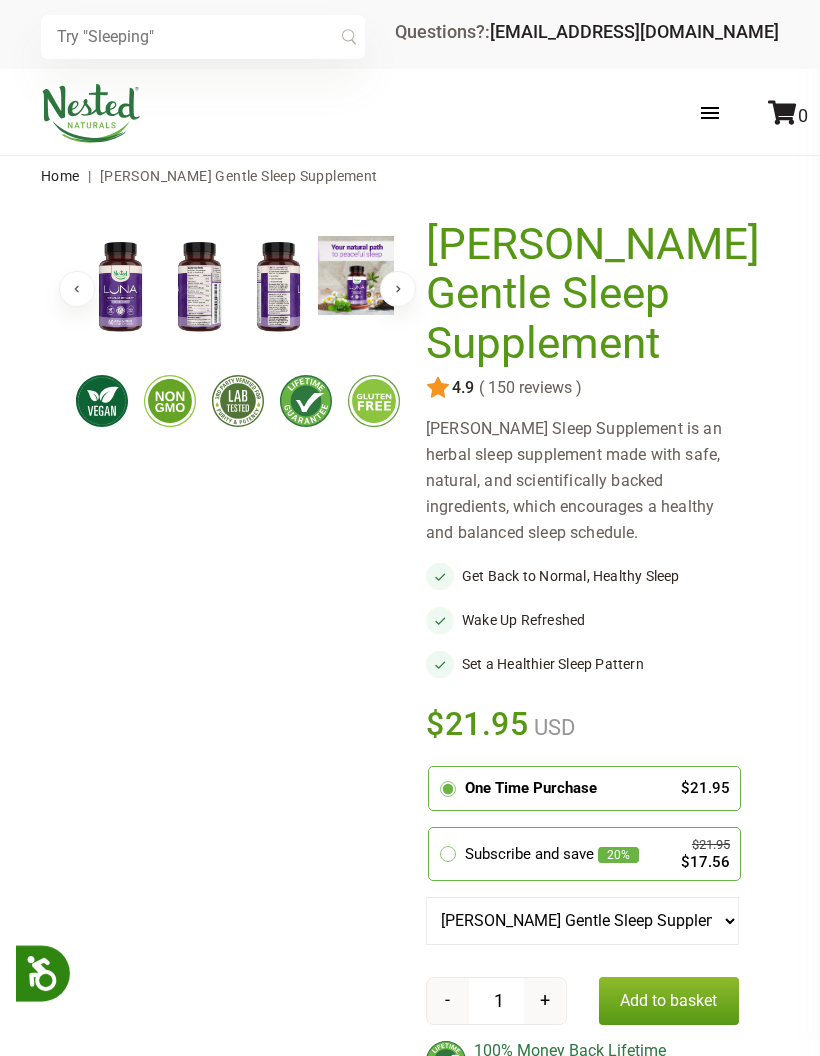 scroll, scrollTop: 0, scrollLeft: 0, axis: both 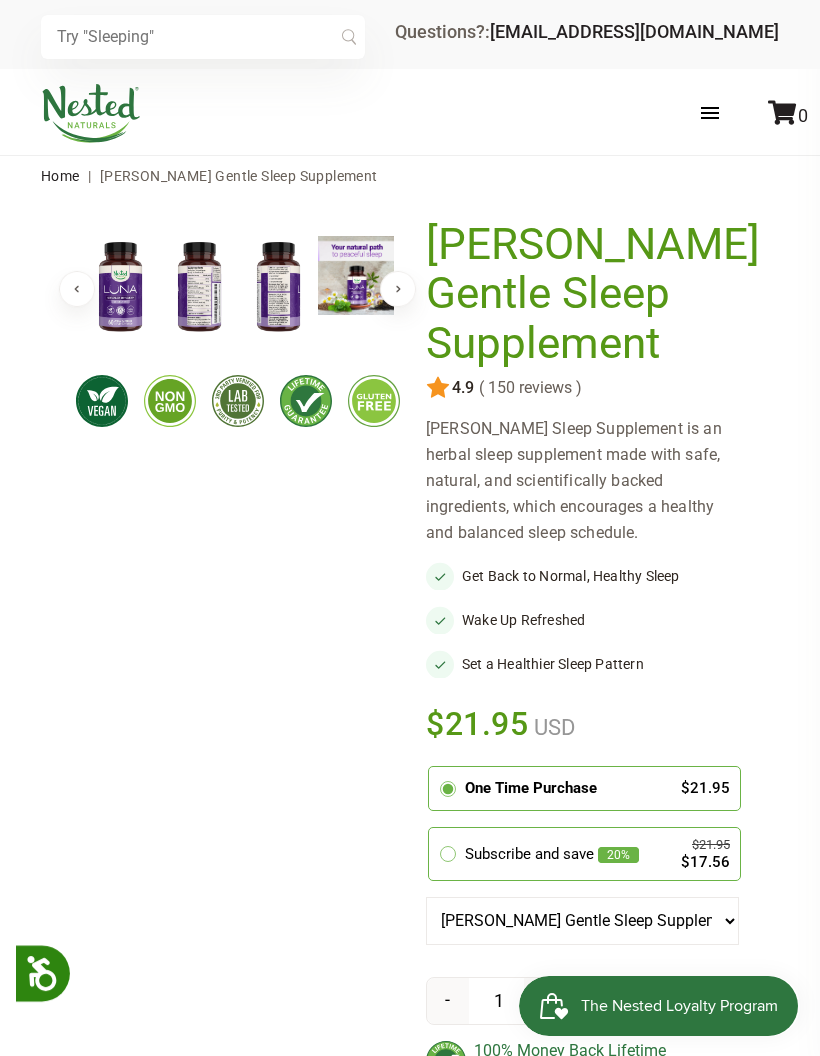 click on "Subscribe and save
20%
$21.95
$17.56" at bounding box center (584, 854) 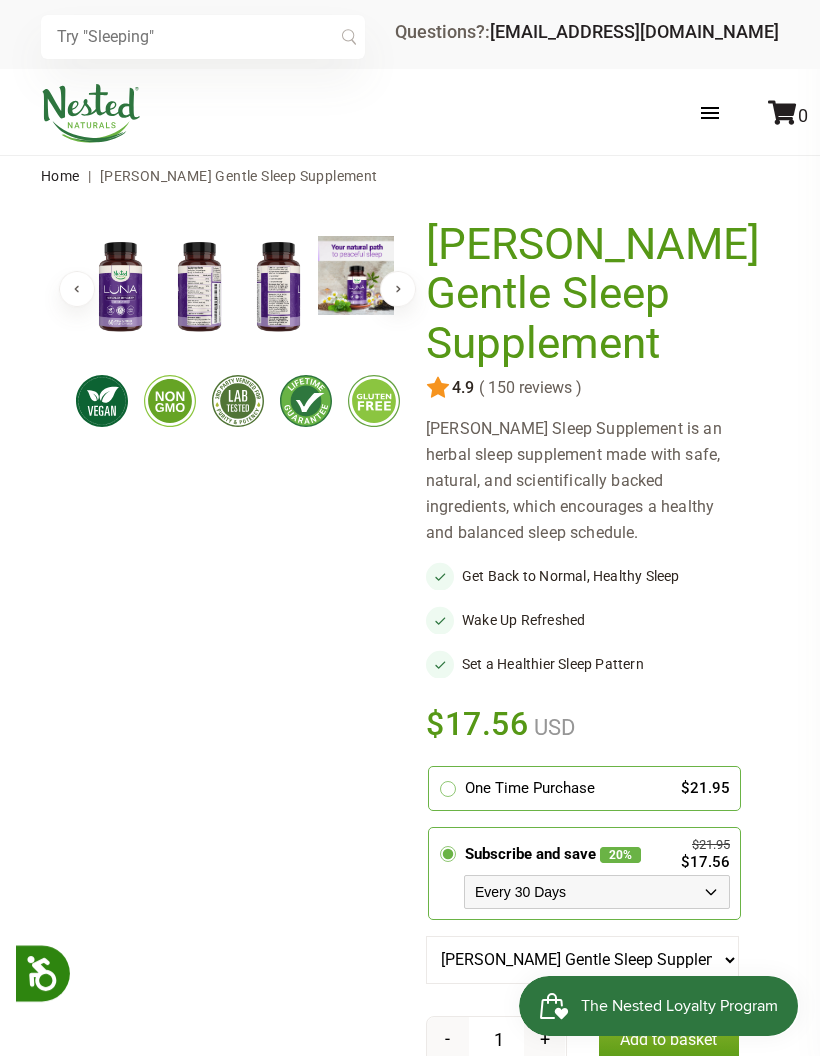 click on "Every 30 Days     Every 60 Days     Every 90 Days" at bounding box center (597, 892) 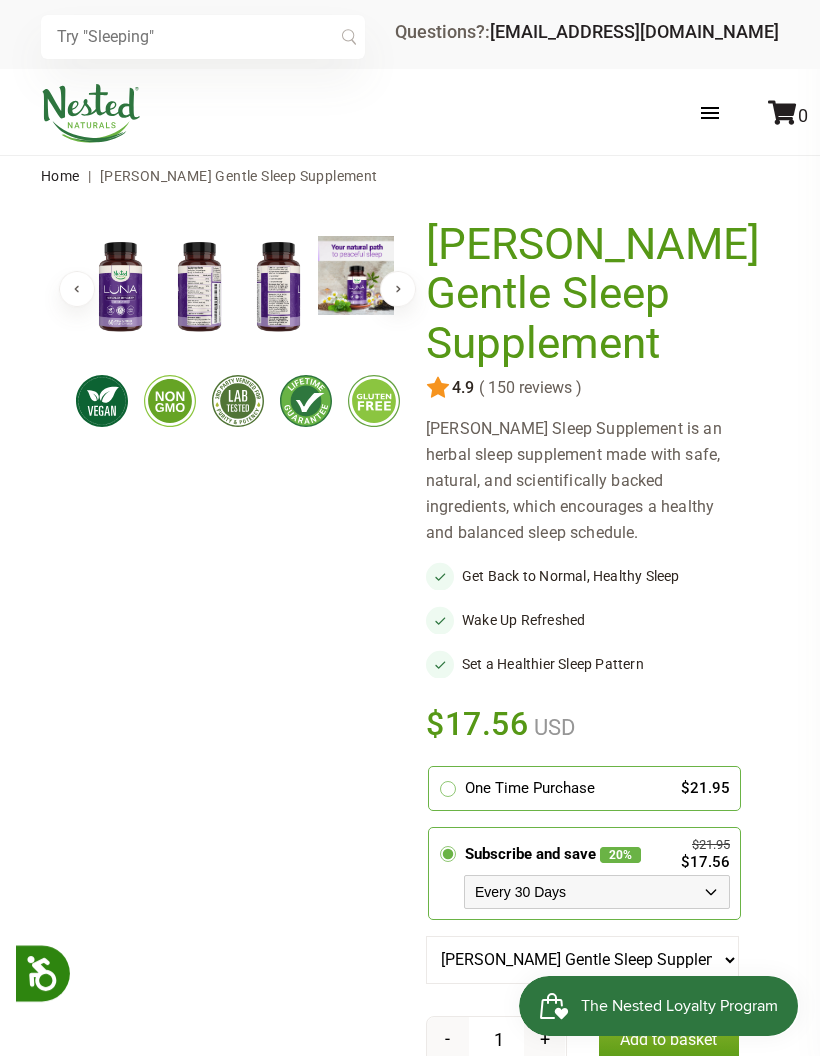 select on "1129906255" 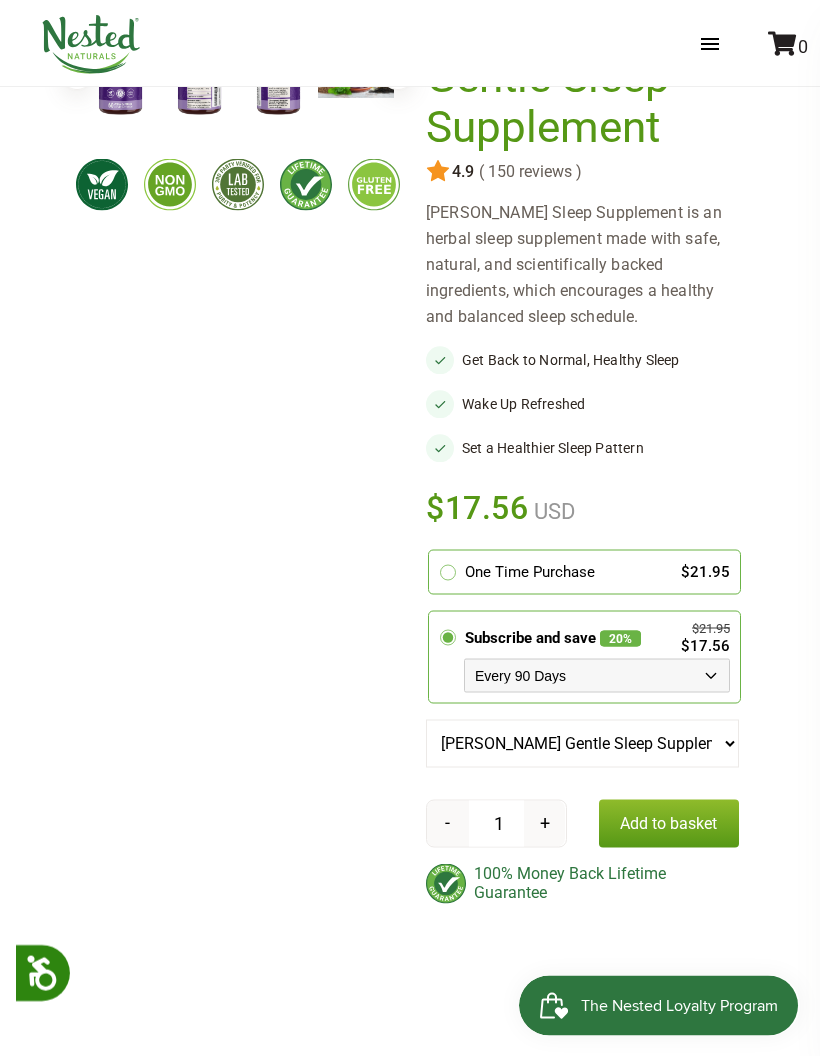 scroll, scrollTop: 217, scrollLeft: 0, axis: vertical 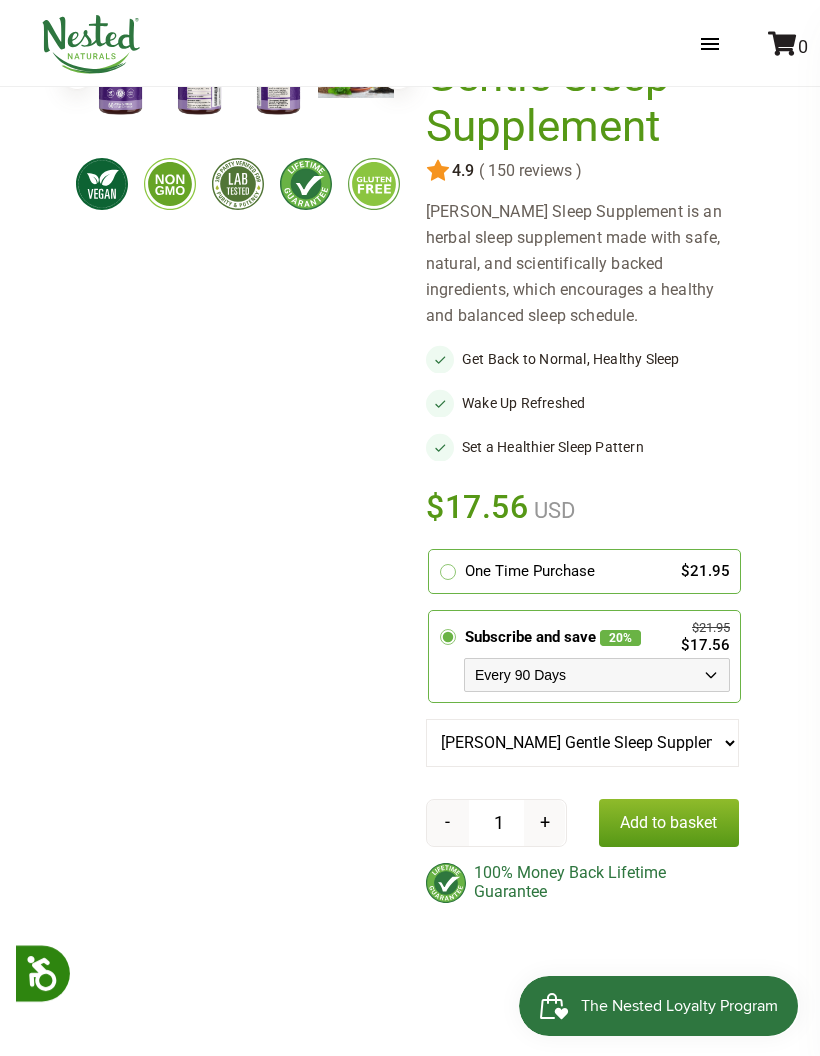 click on "+" at bounding box center (545, 823) 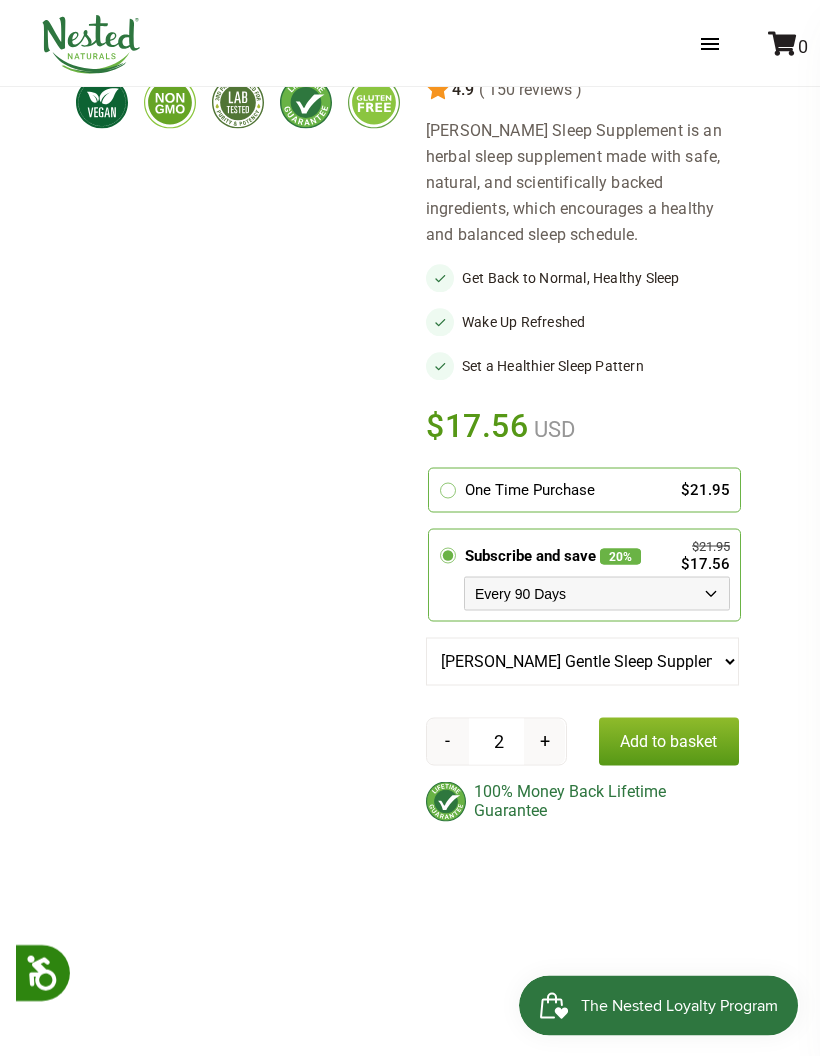 scroll, scrollTop: 297, scrollLeft: 0, axis: vertical 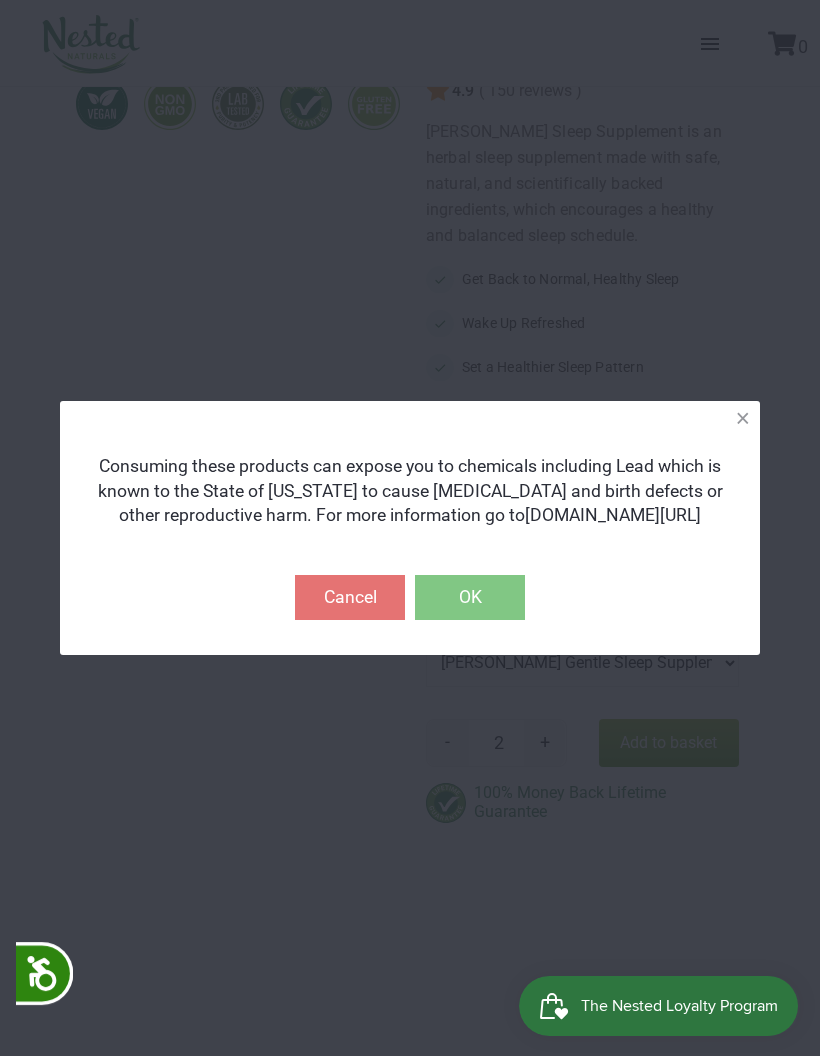 click on "OK" at bounding box center (470, 597) 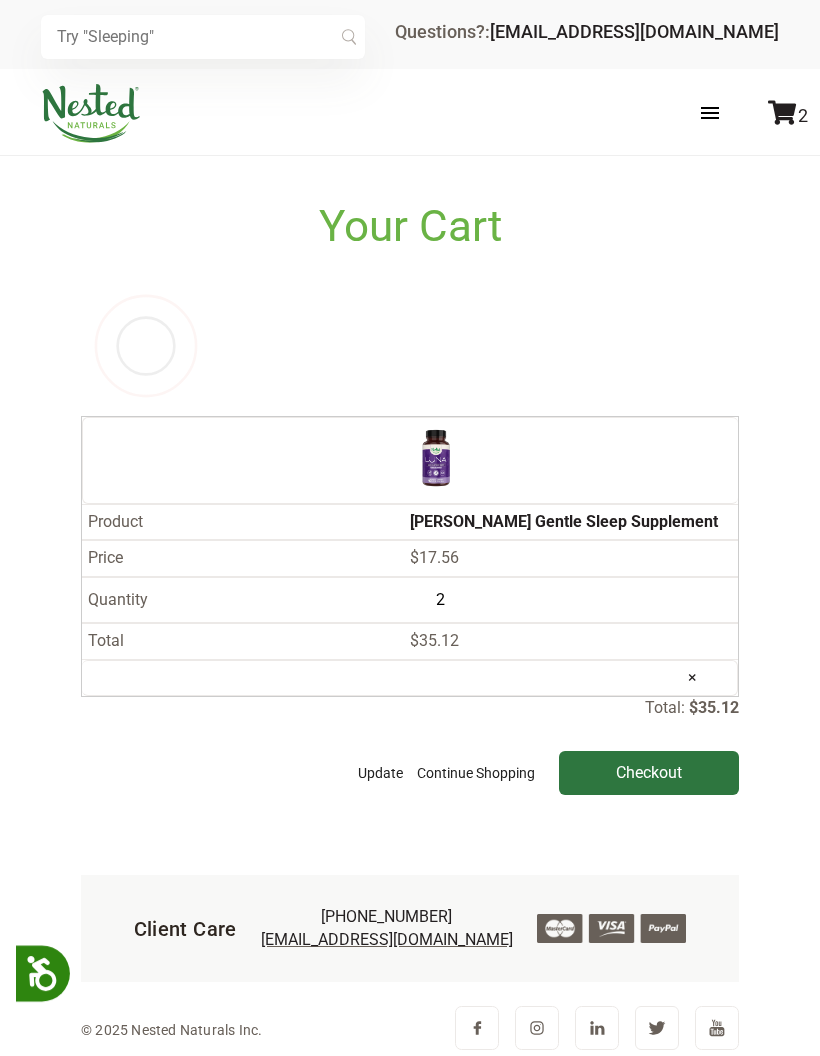 scroll, scrollTop: 0, scrollLeft: 0, axis: both 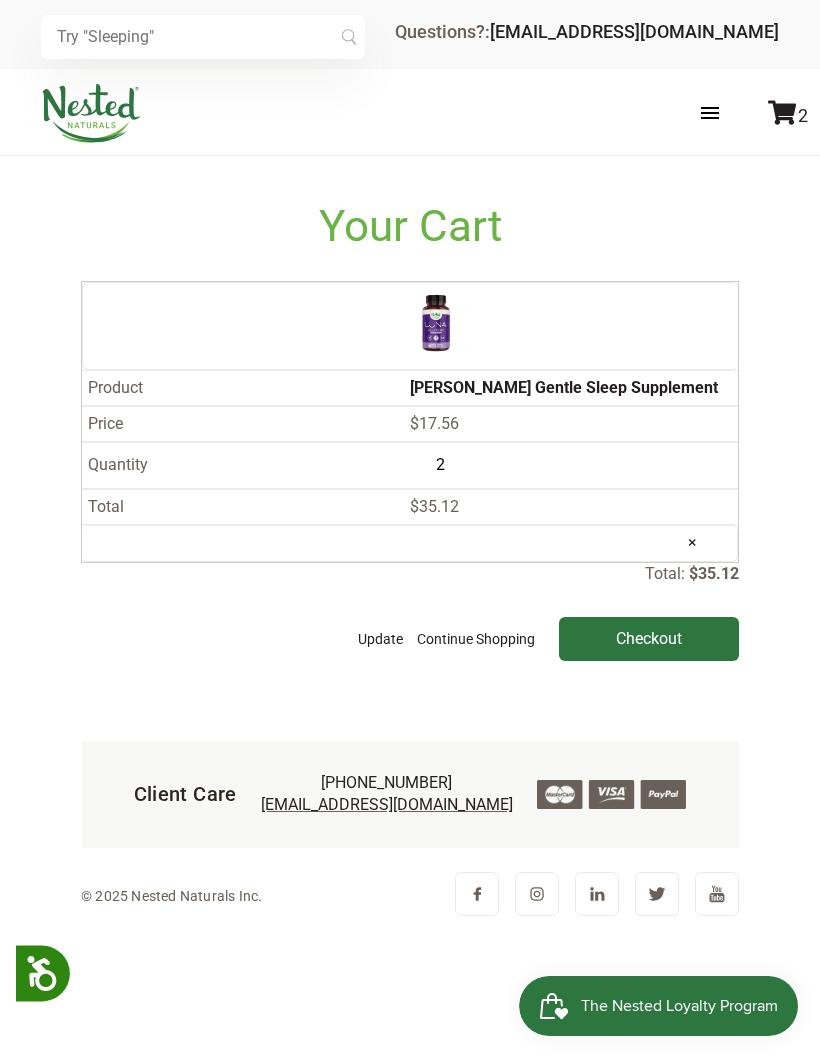 click on "Checkout" at bounding box center (649, 639) 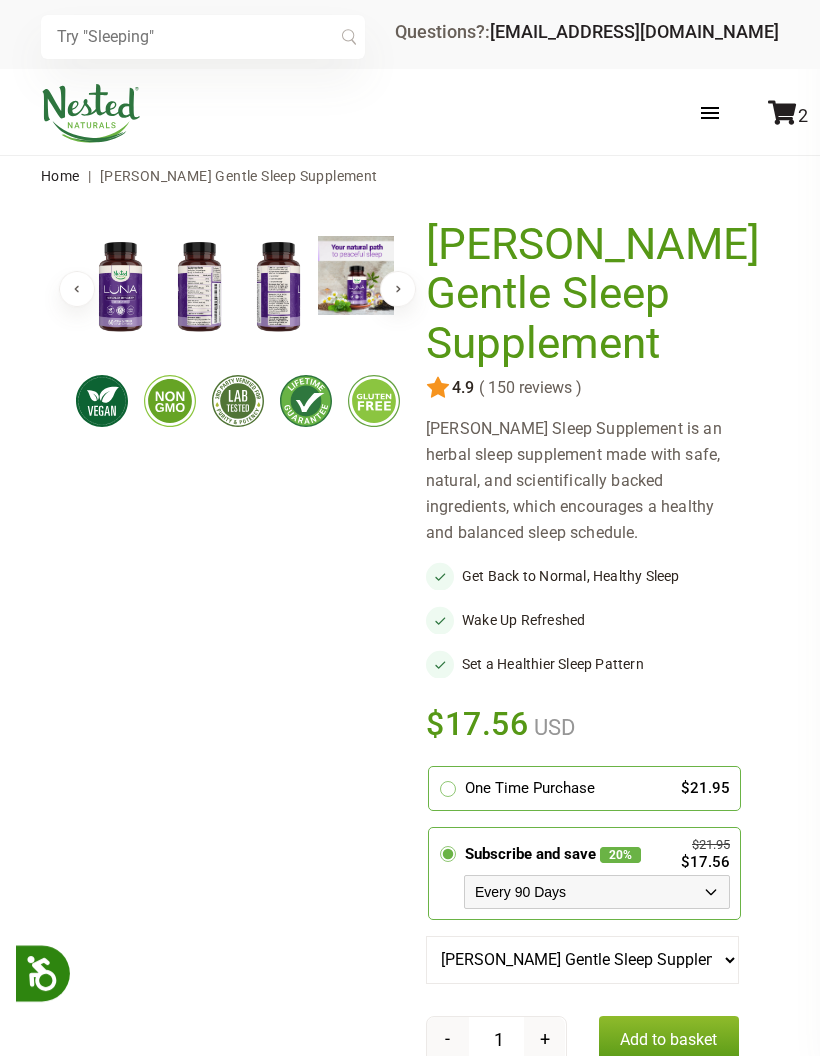 scroll, scrollTop: 377, scrollLeft: 0, axis: vertical 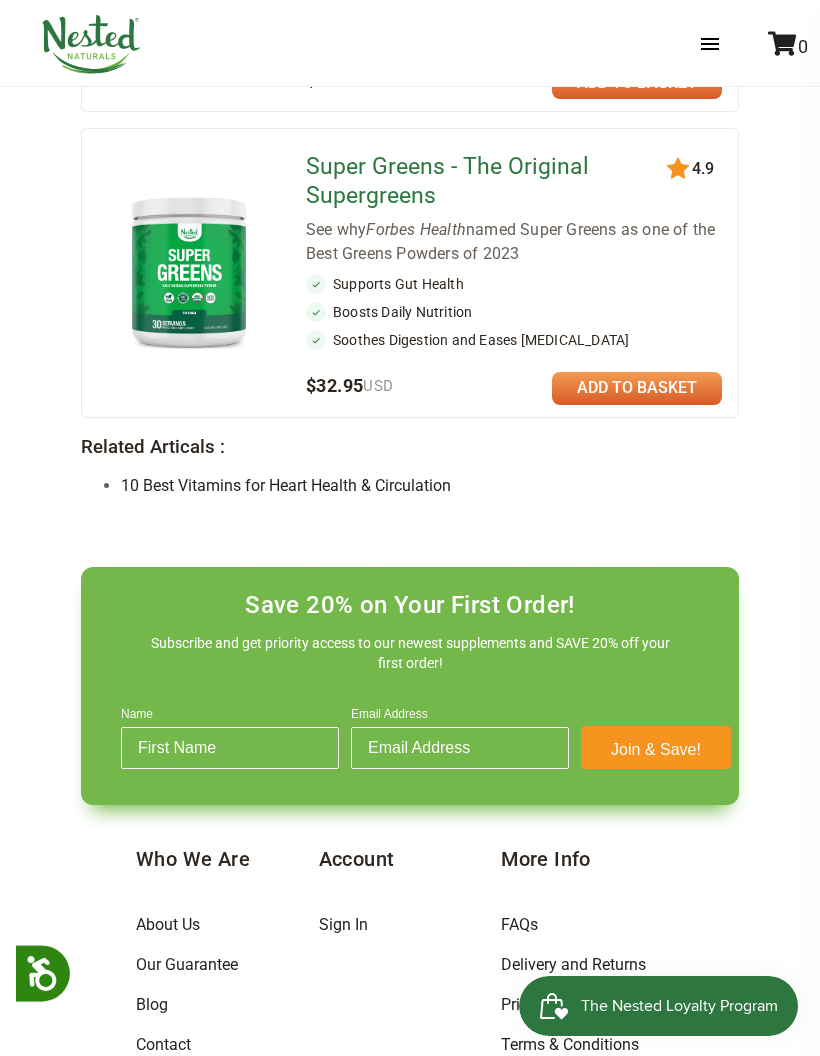 click on "Name" at bounding box center (230, 748) 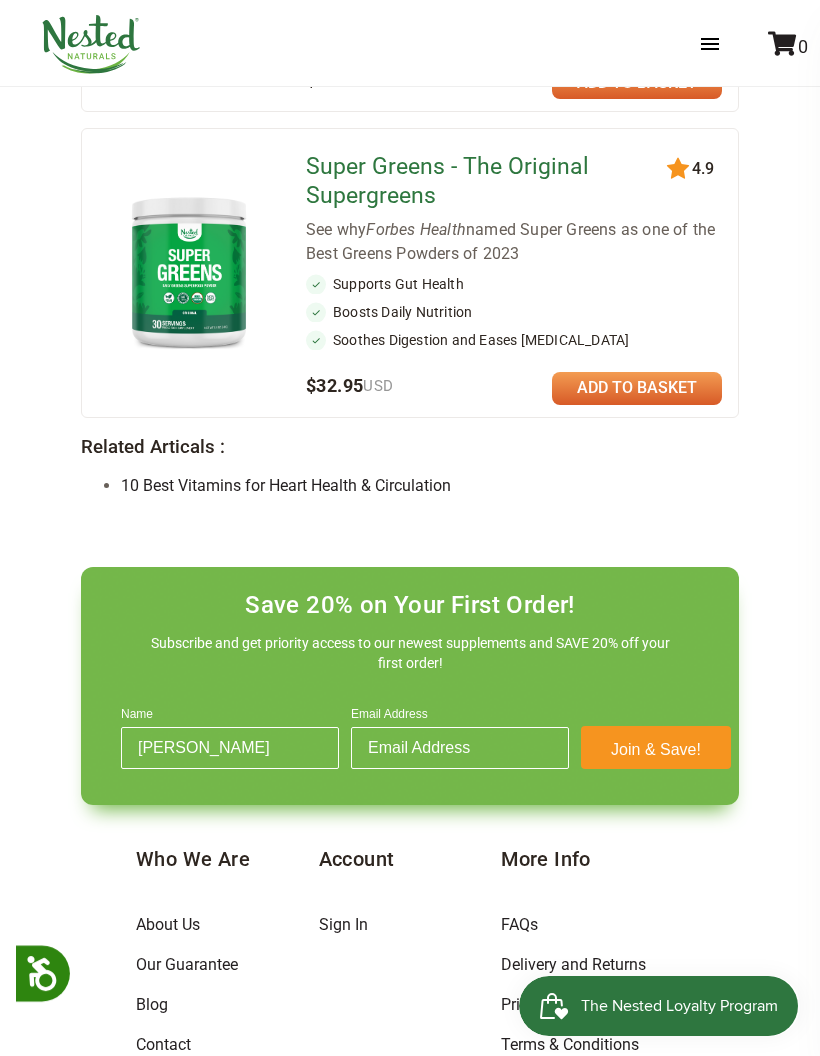 type on "Lynn" 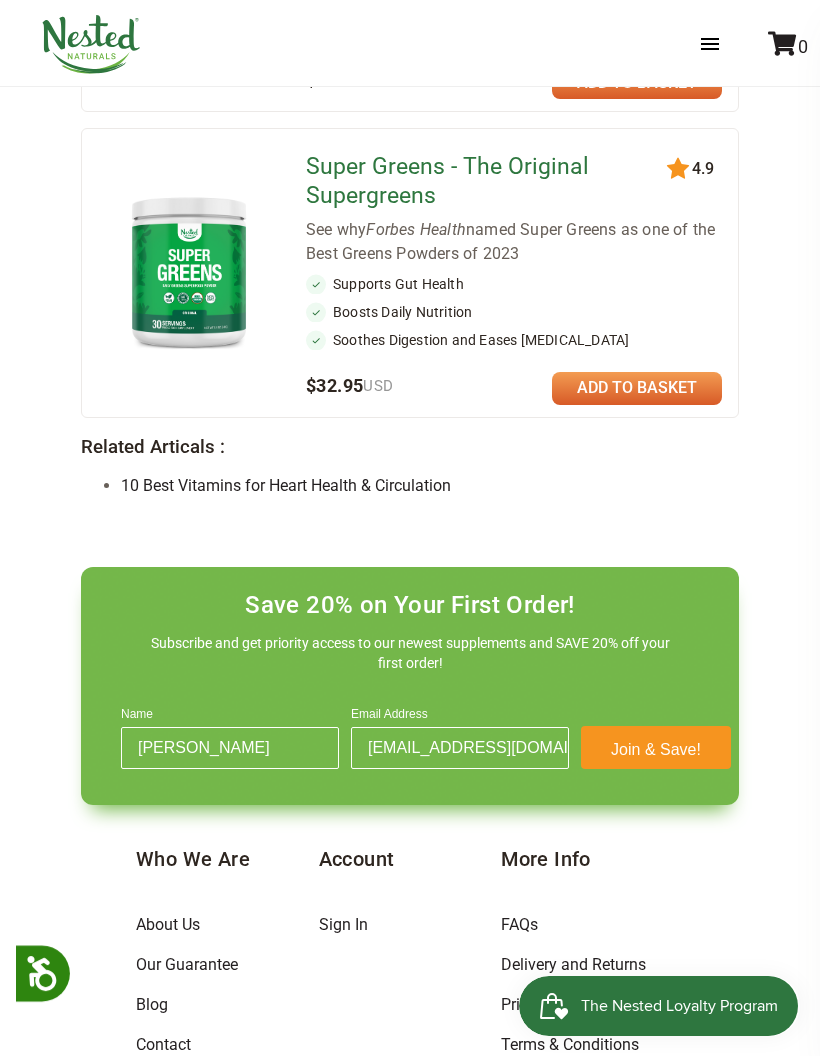 type on "lmjtch@gmail.com" 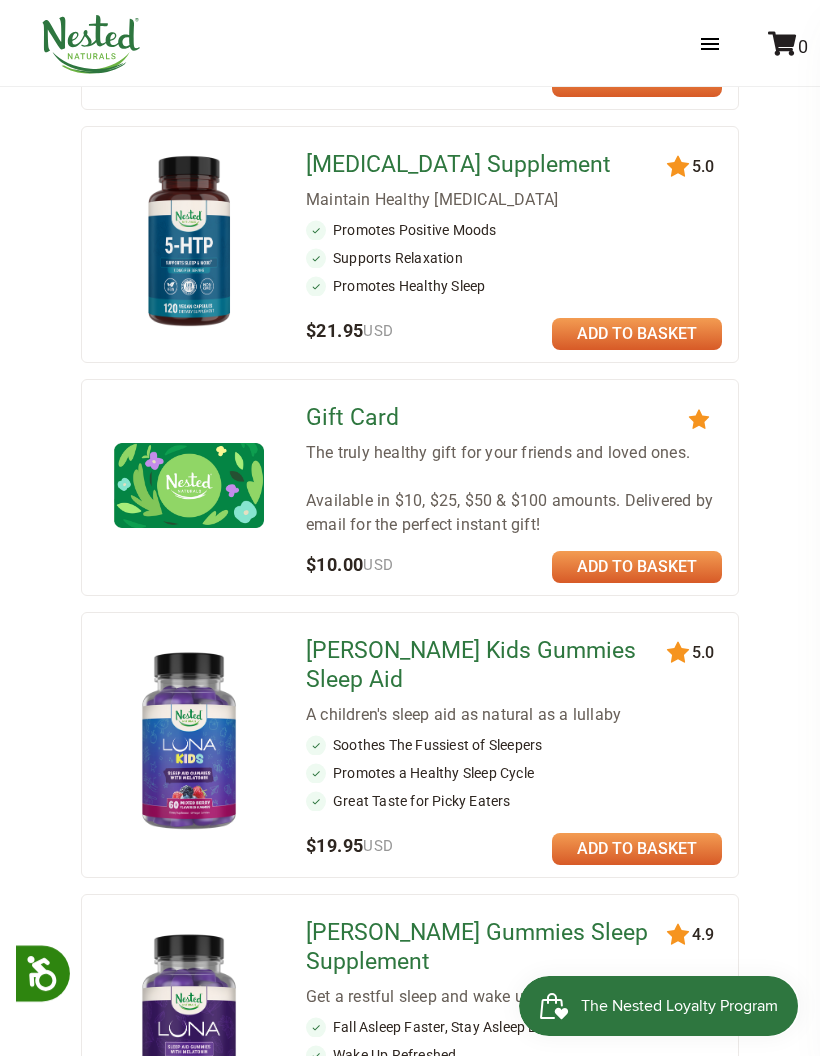 scroll, scrollTop: 2202, scrollLeft: 0, axis: vertical 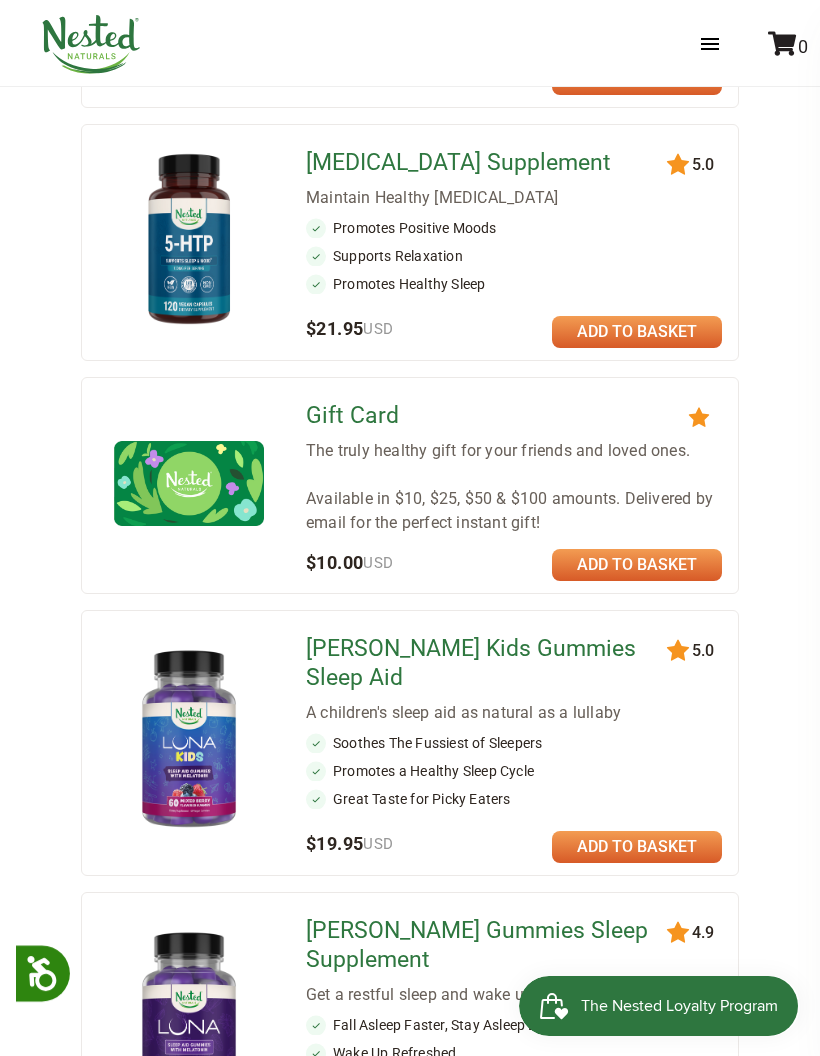 click at bounding box center [782, 43] 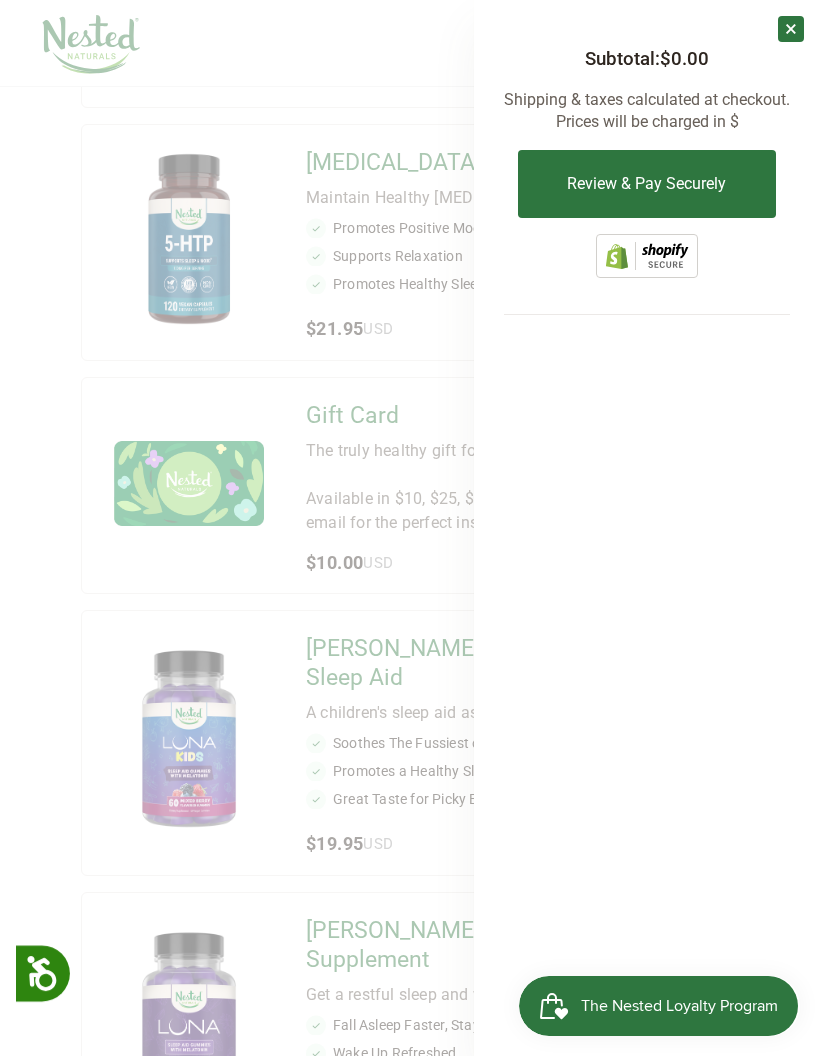 click on "×" at bounding box center [791, 29] 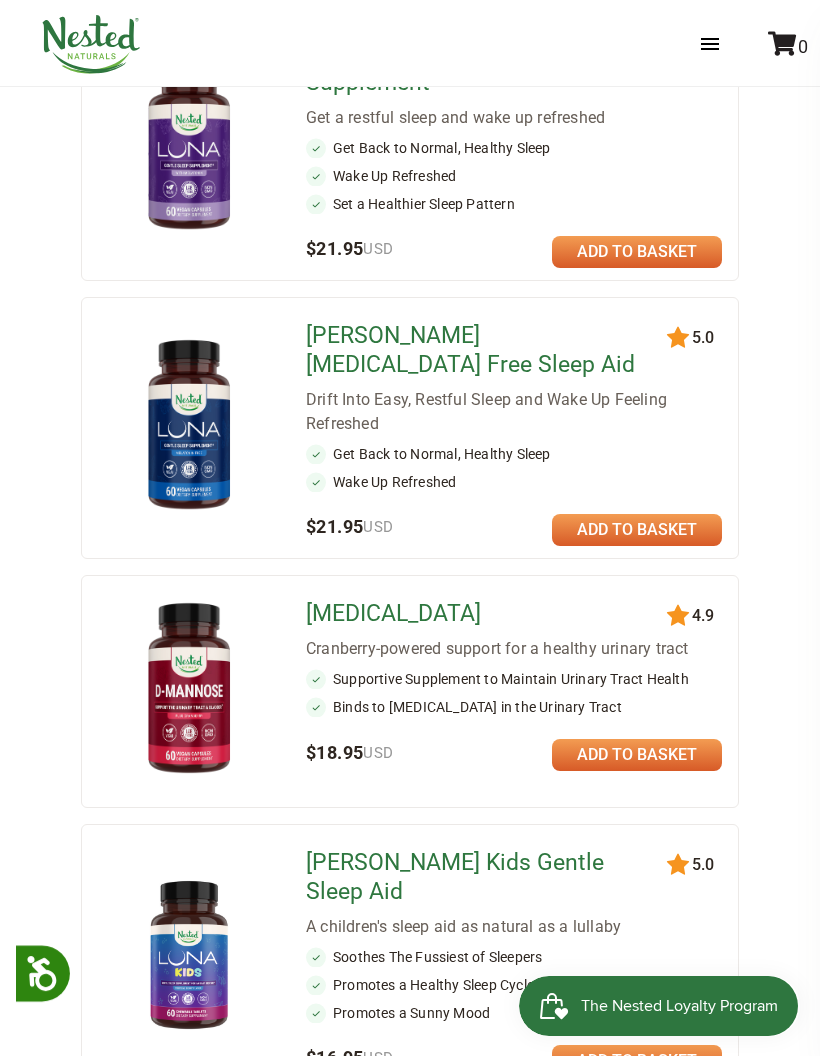 scroll, scrollTop: 1219, scrollLeft: 0, axis: vertical 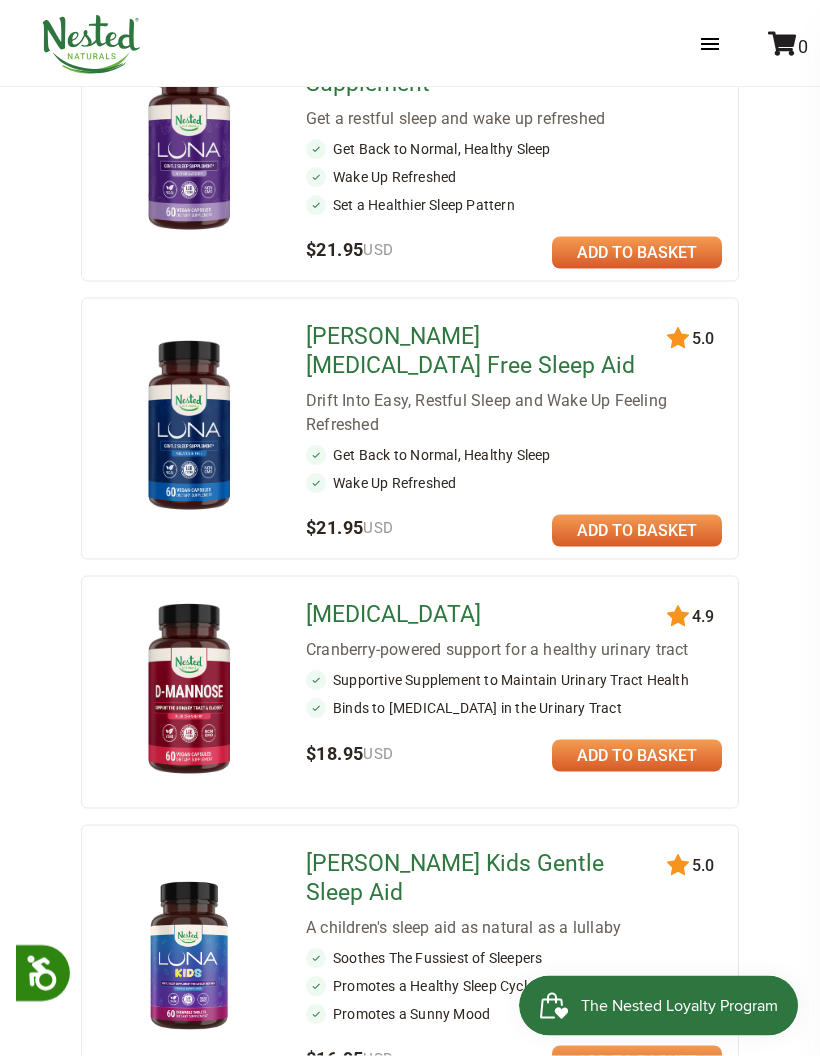 click on "LUNA Melatonin Free Sleep Aid" at bounding box center (483, 352) 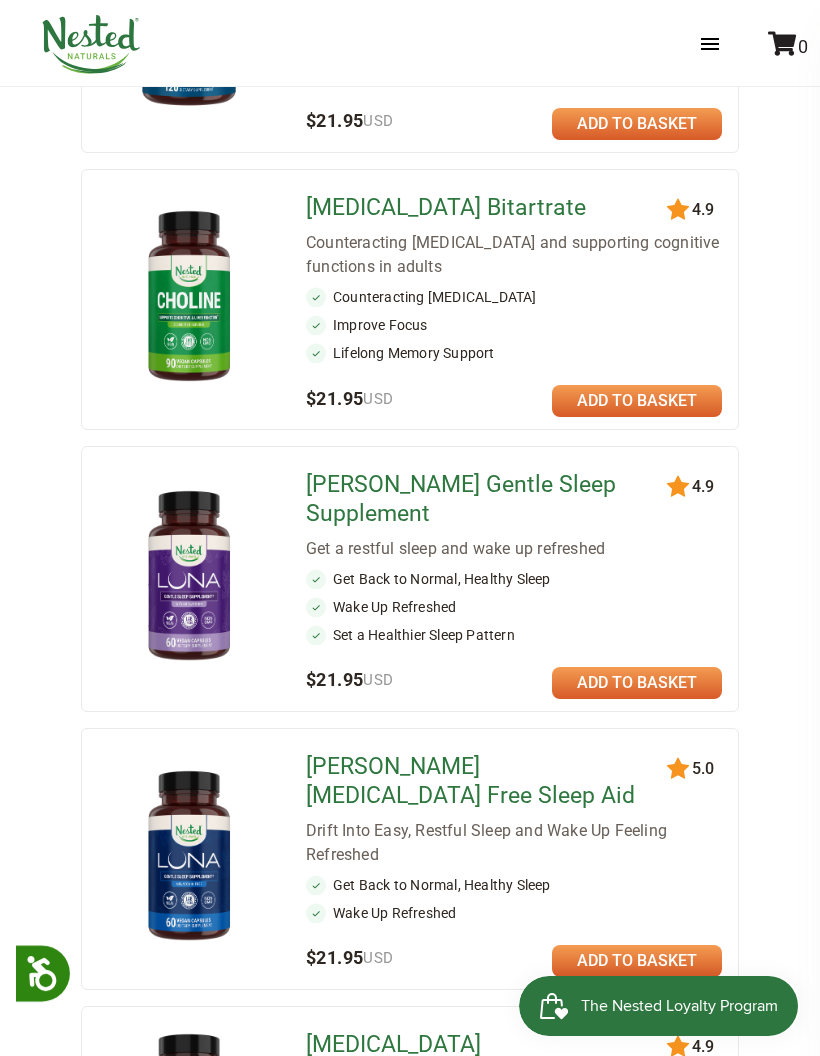 scroll, scrollTop: 788, scrollLeft: 0, axis: vertical 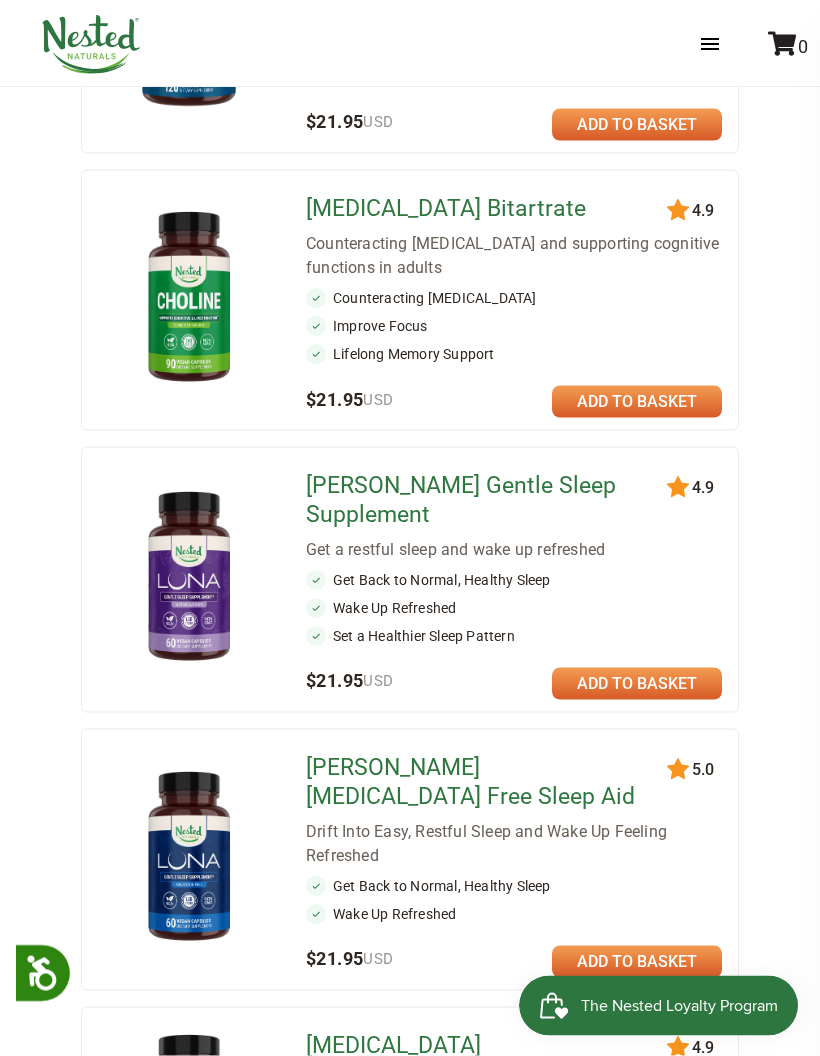 click on "[PERSON_NAME] Gentle Sleep Supplement" at bounding box center (483, 501) 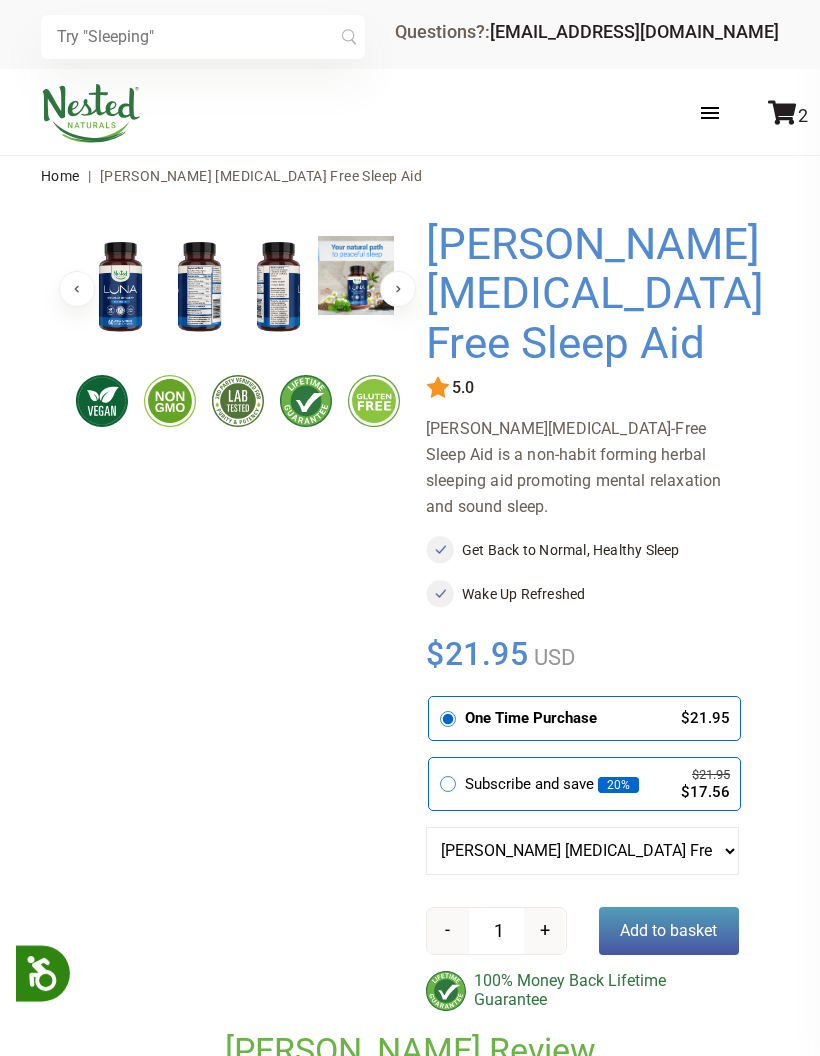 scroll, scrollTop: 0, scrollLeft: 0, axis: both 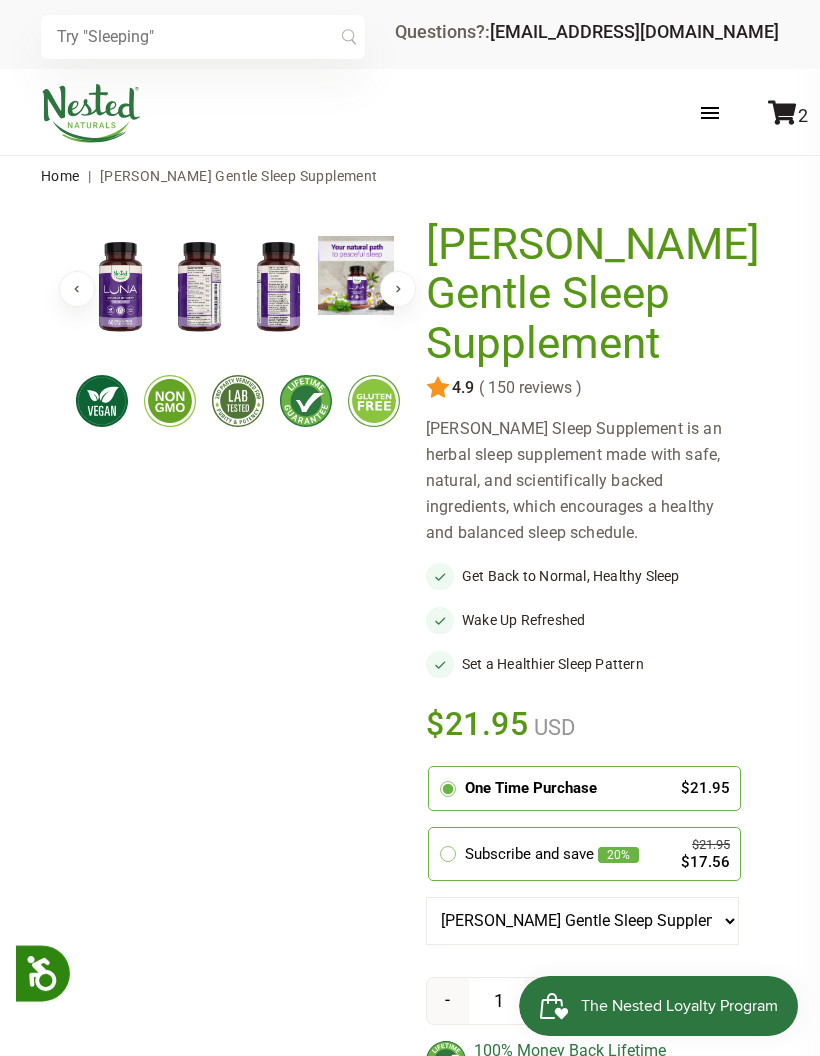 click 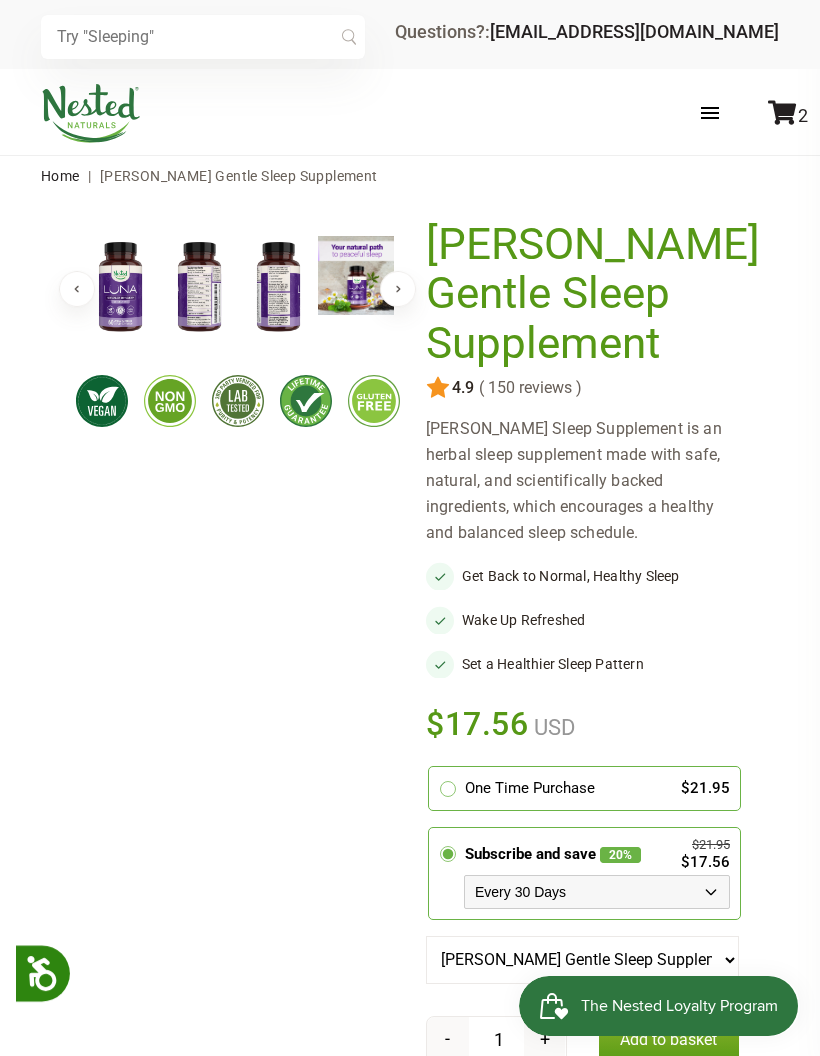 click on "Every 30 Days     Every 60 Days     Every 90 Days" at bounding box center [597, 892] 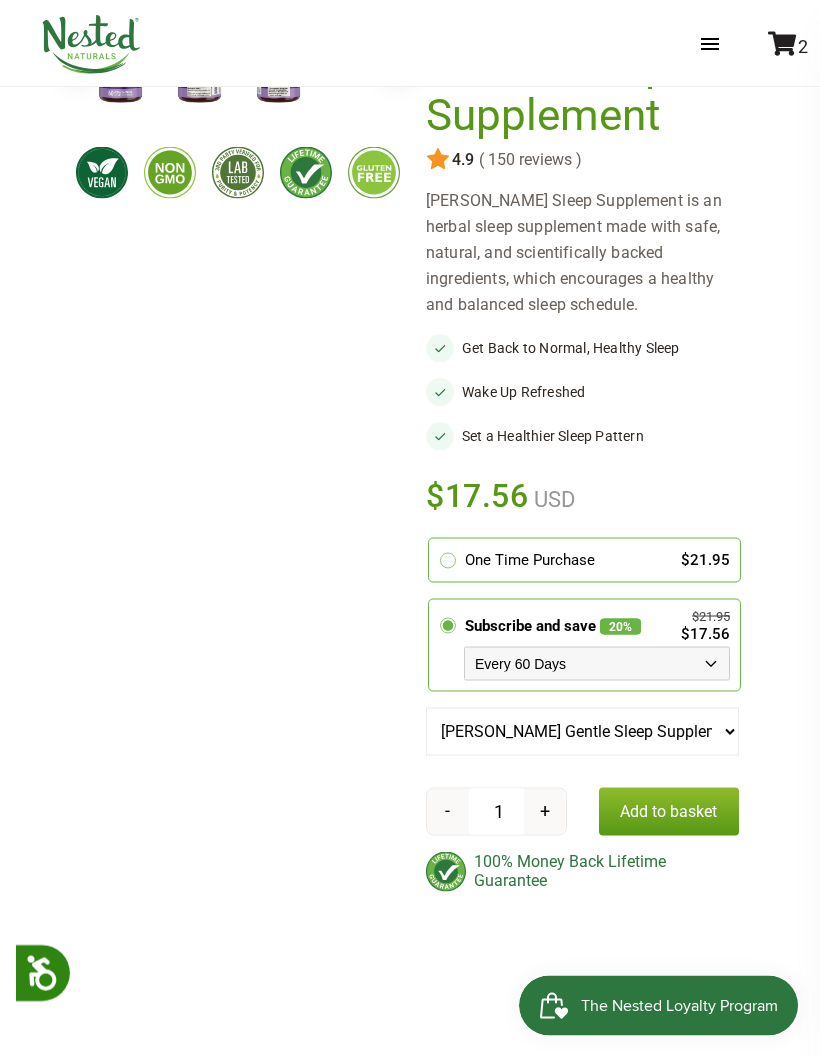 scroll, scrollTop: 229, scrollLeft: 0, axis: vertical 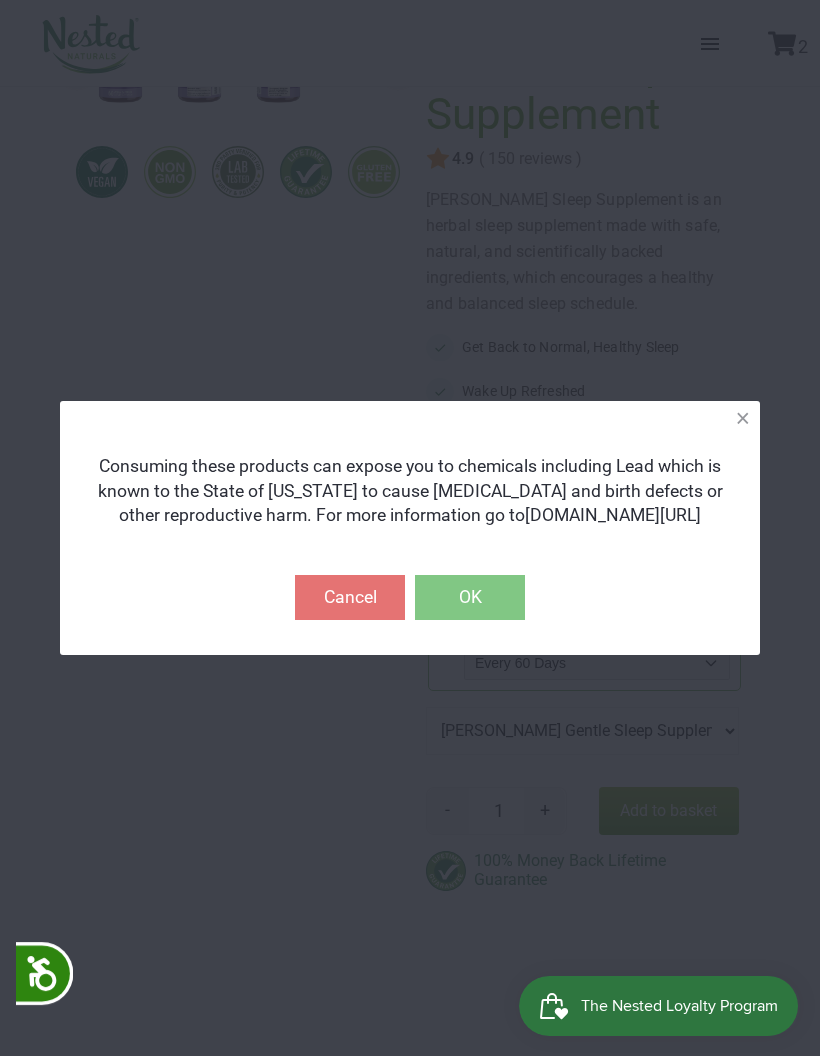 click on "OK" at bounding box center (470, 597) 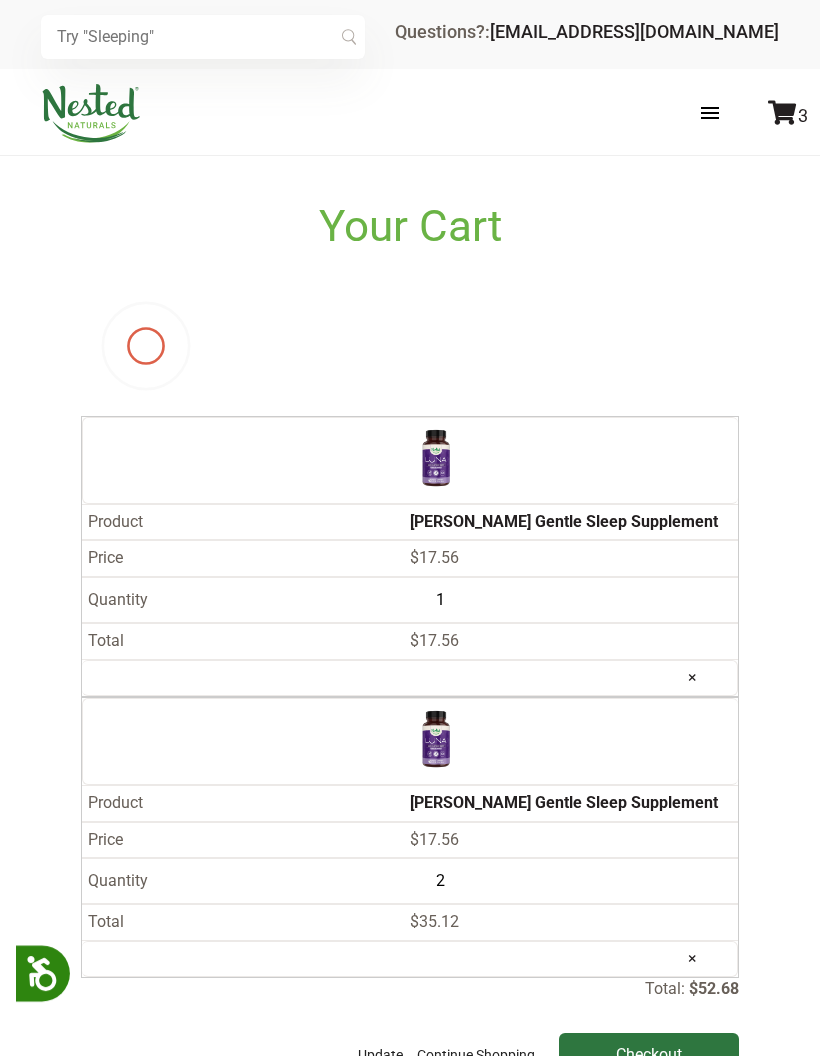 scroll, scrollTop: -3, scrollLeft: 0, axis: vertical 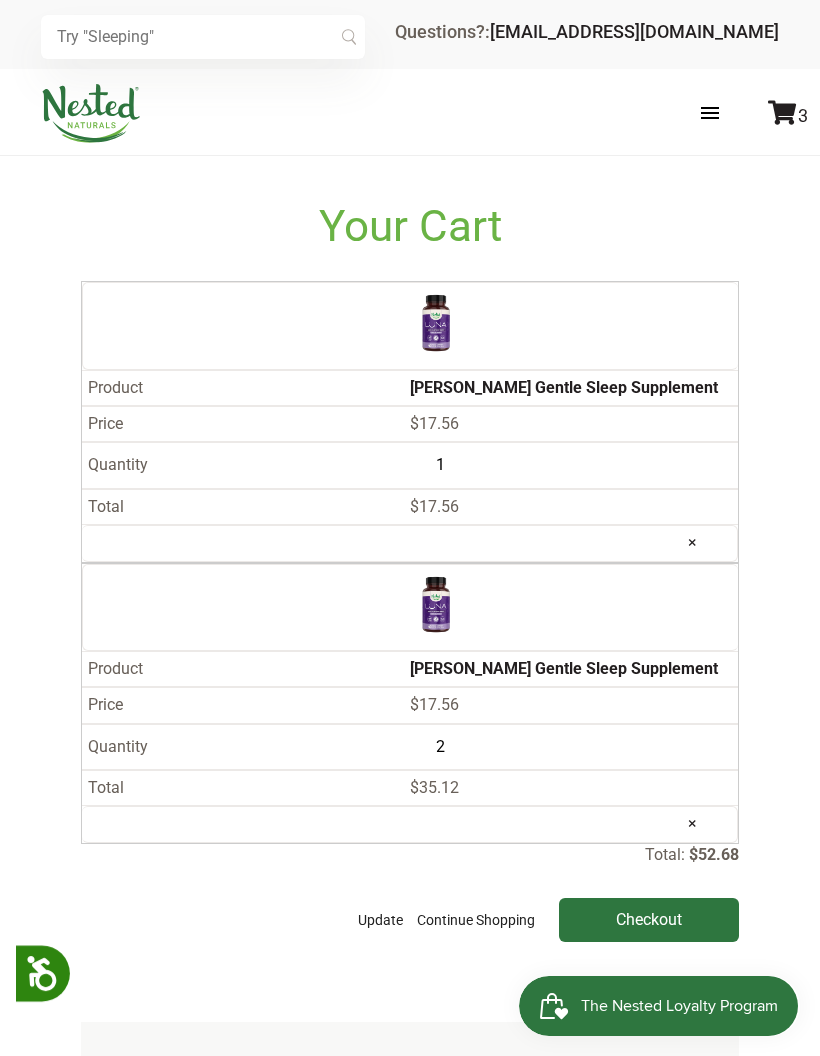 click at bounding box center (730, 113) 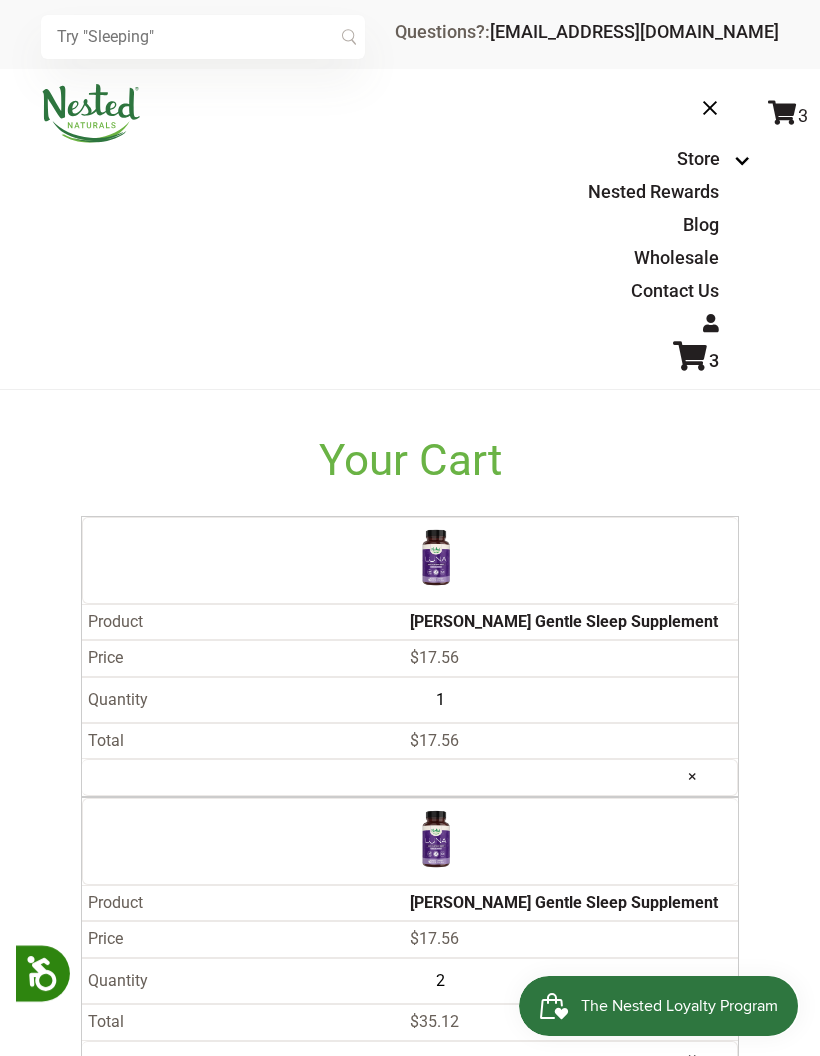 click on "Store" at bounding box center (698, 158) 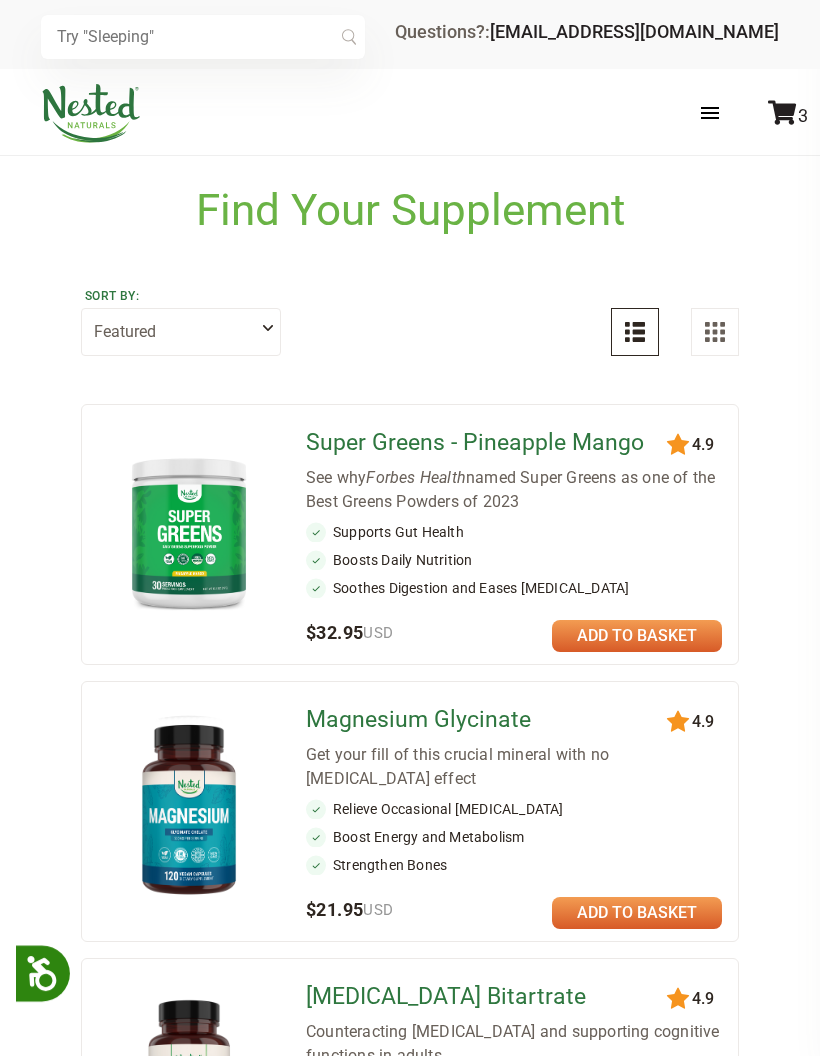 scroll, scrollTop: 0, scrollLeft: 0, axis: both 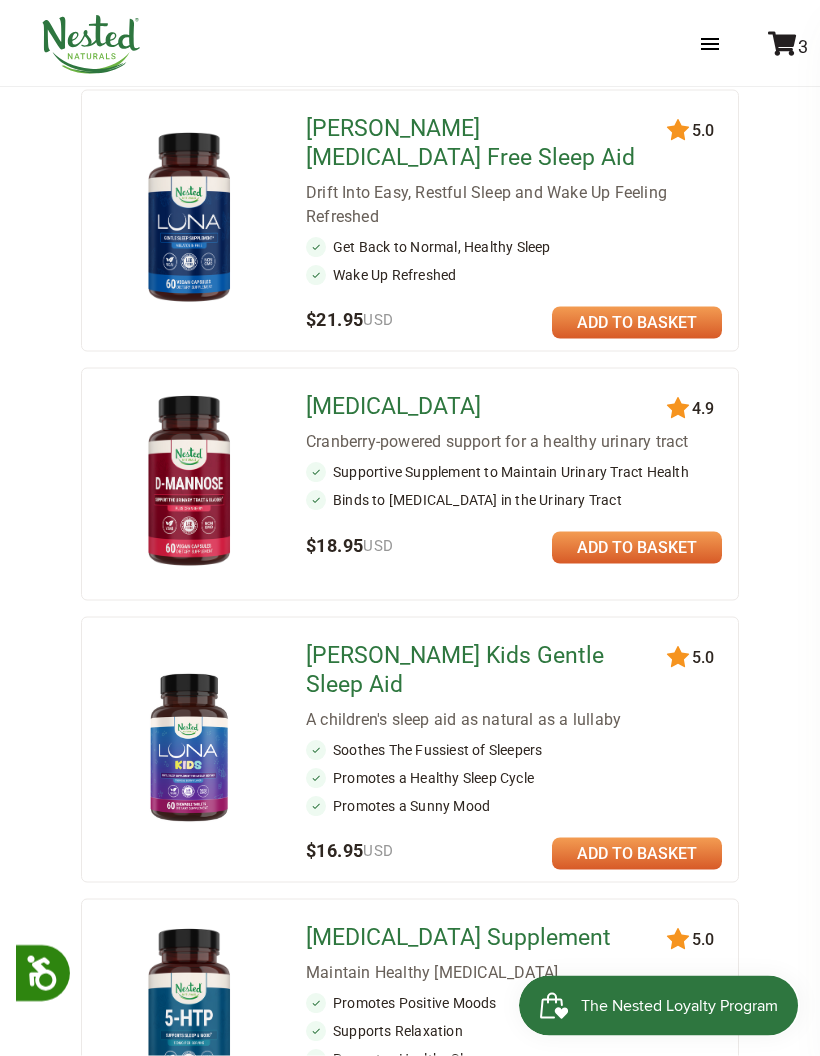 click on "[MEDICAL_DATA]" at bounding box center [483, 407] 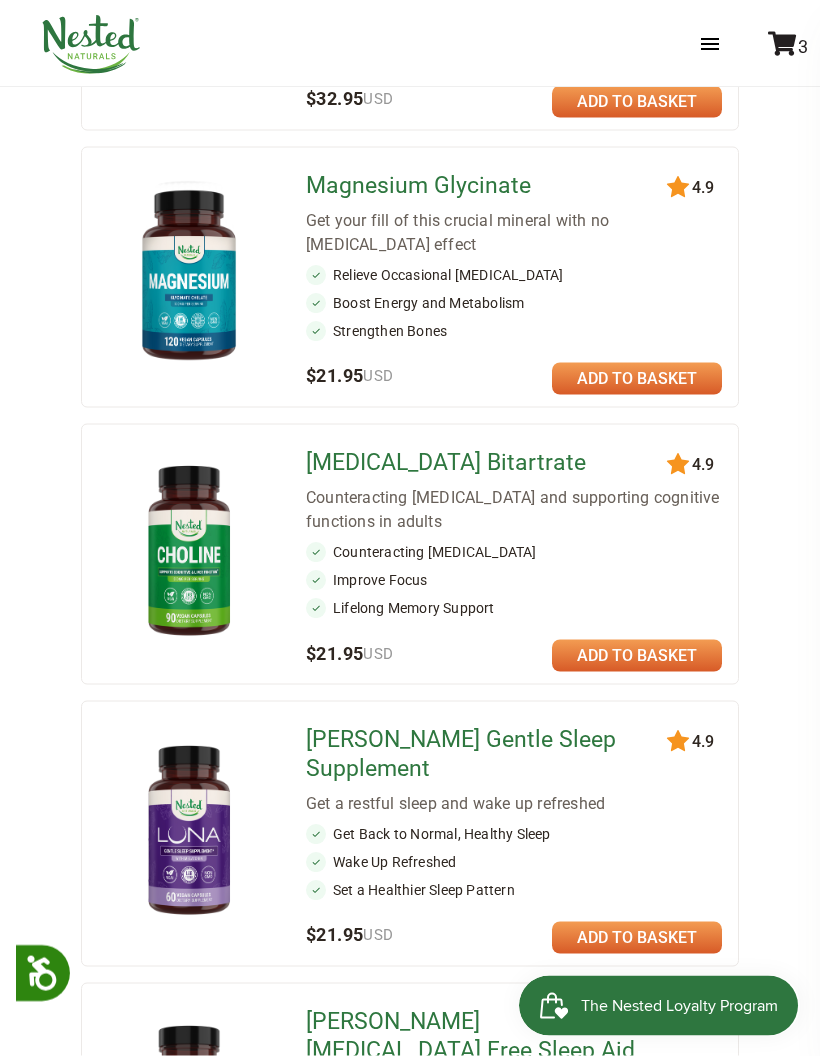 scroll, scrollTop: 515, scrollLeft: 0, axis: vertical 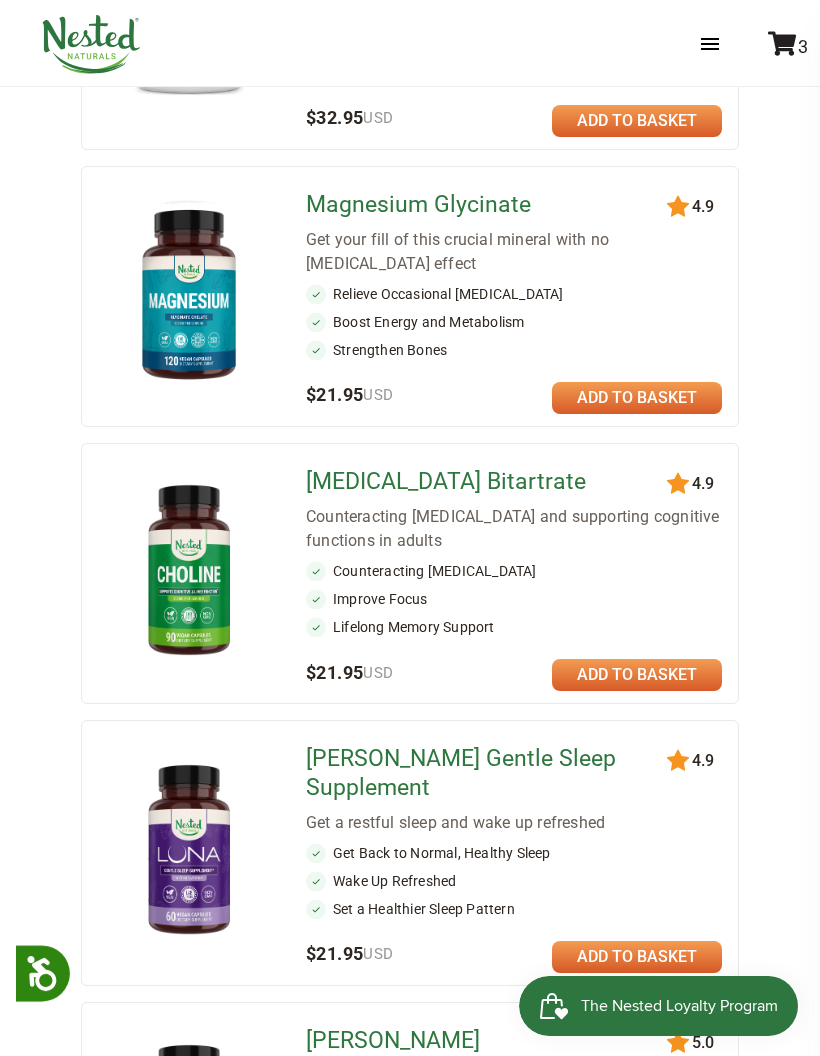 click on "Counteracting brain fog and supporting cognitive functions in adults" at bounding box center [514, 529] 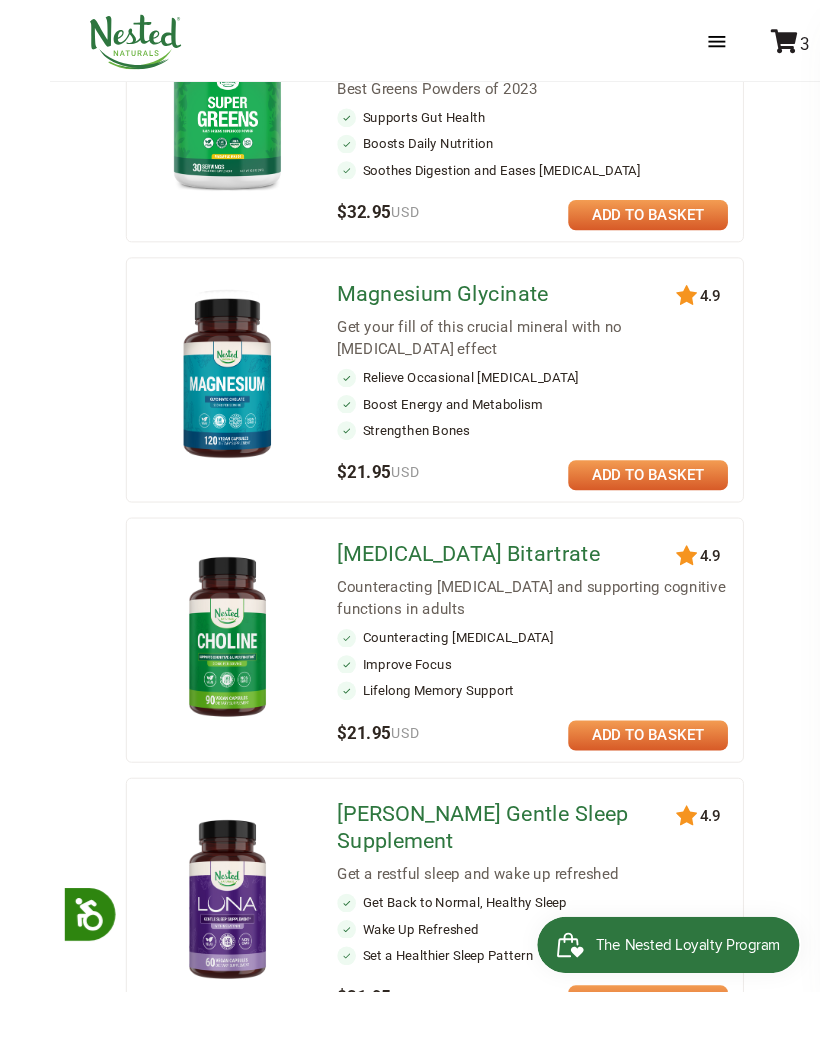 scroll, scrollTop: 451, scrollLeft: 0, axis: vertical 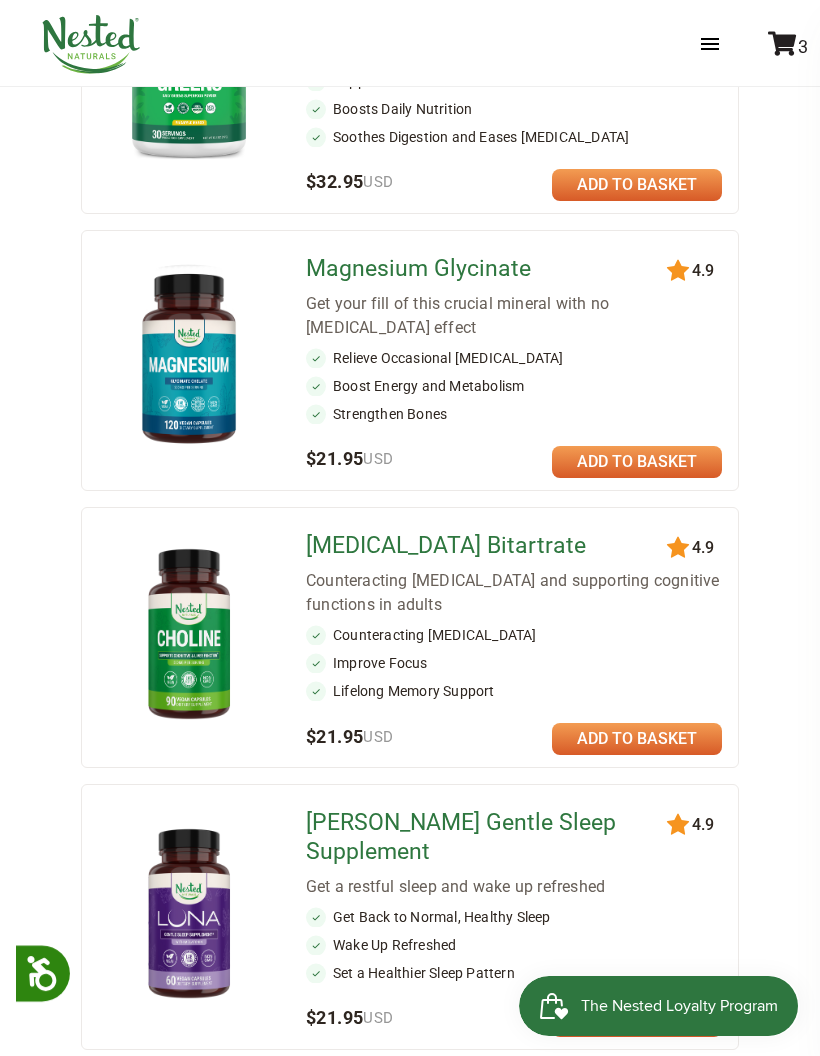 click at bounding box center (782, 43) 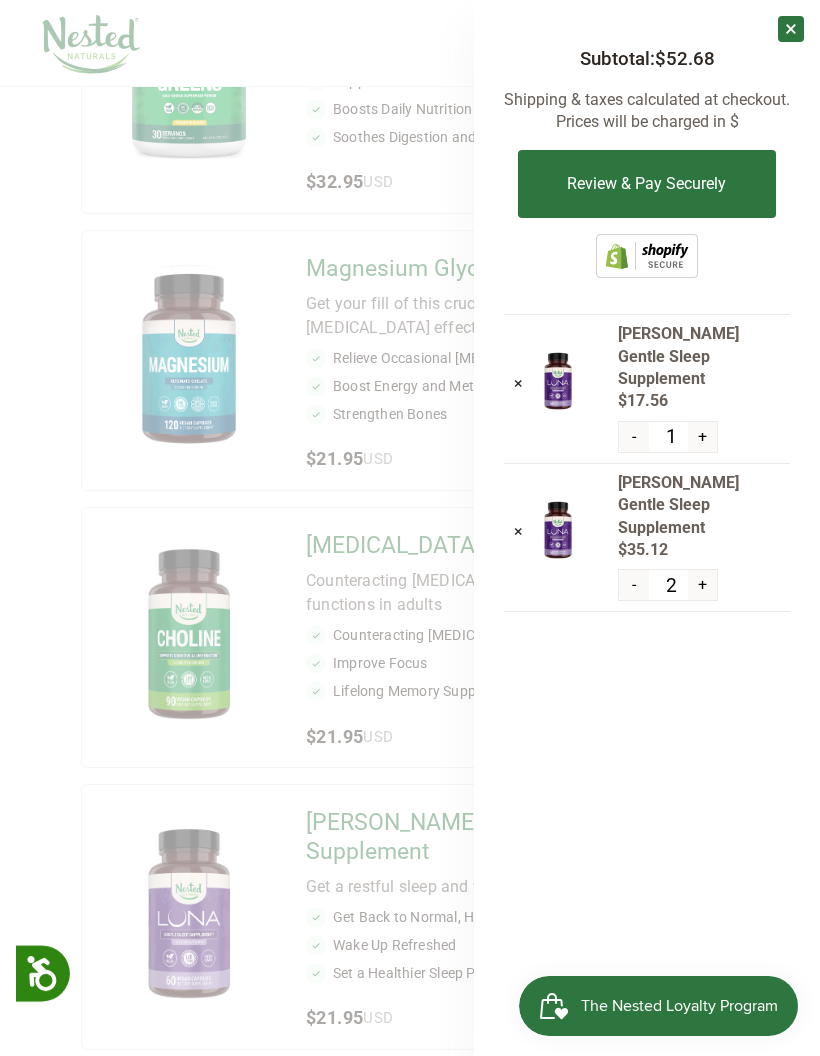 click at bounding box center [410, 528] 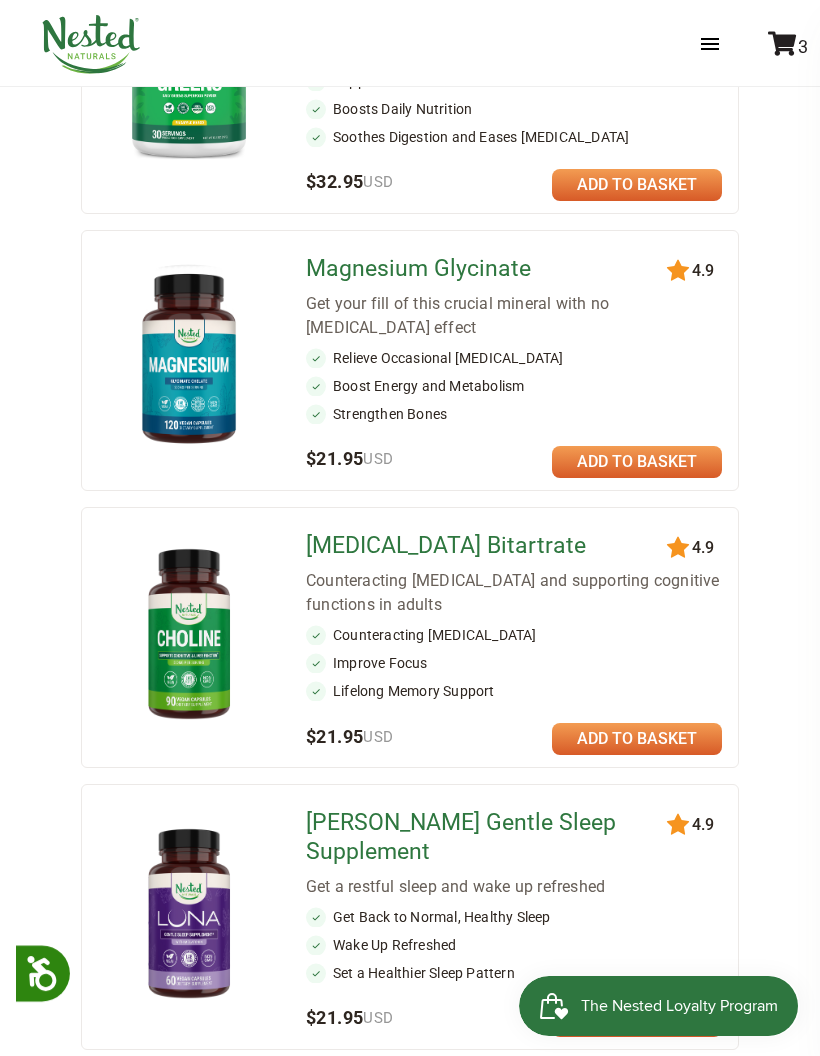 click on "Counteracting brain fog and supporting cognitive functions in adults" at bounding box center (514, 593) 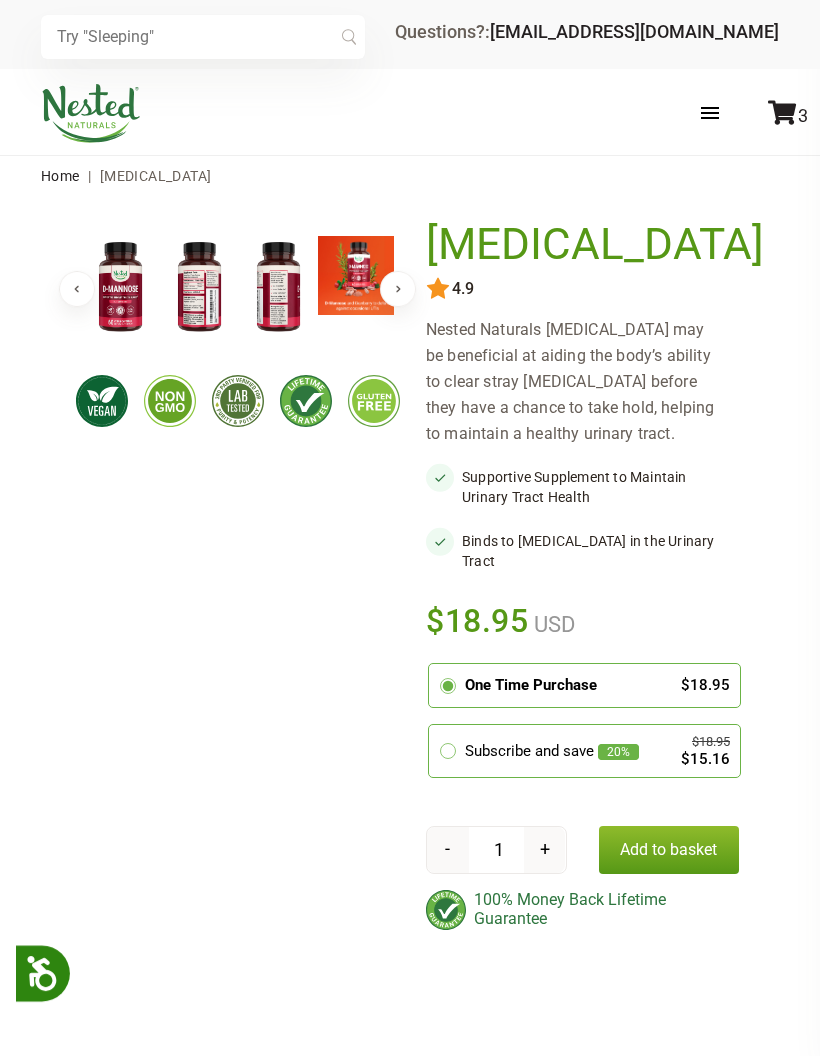 scroll, scrollTop: 0, scrollLeft: 0, axis: both 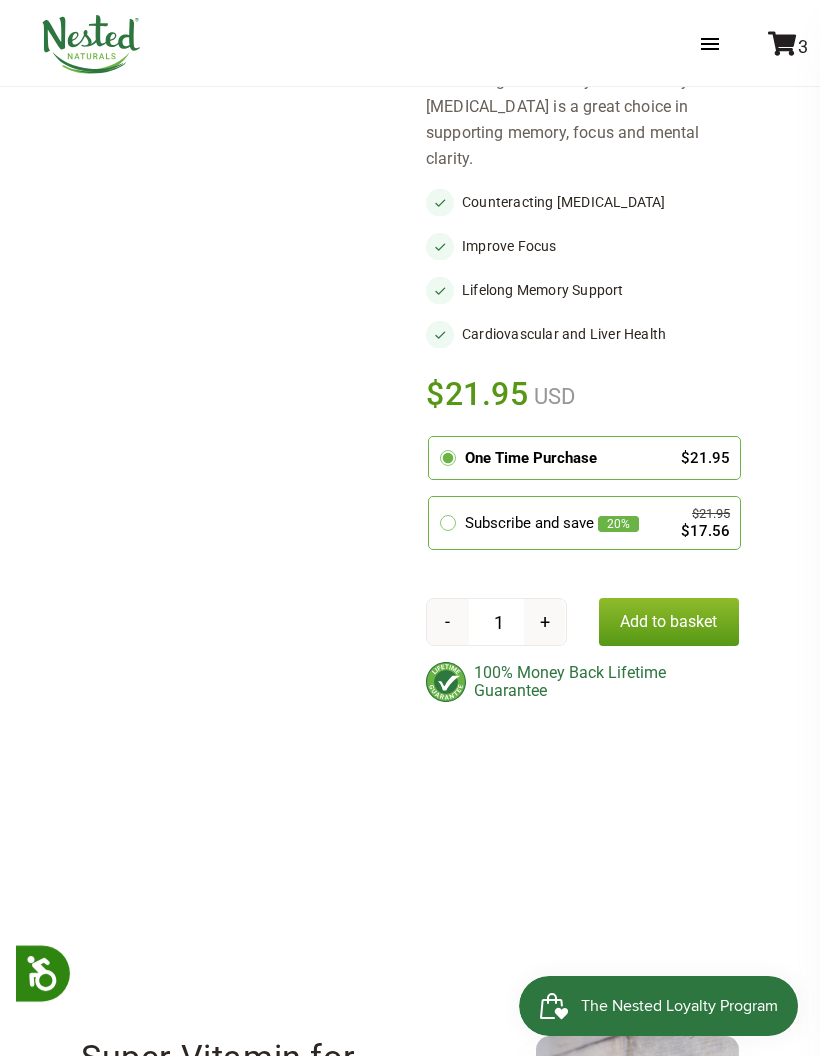 click 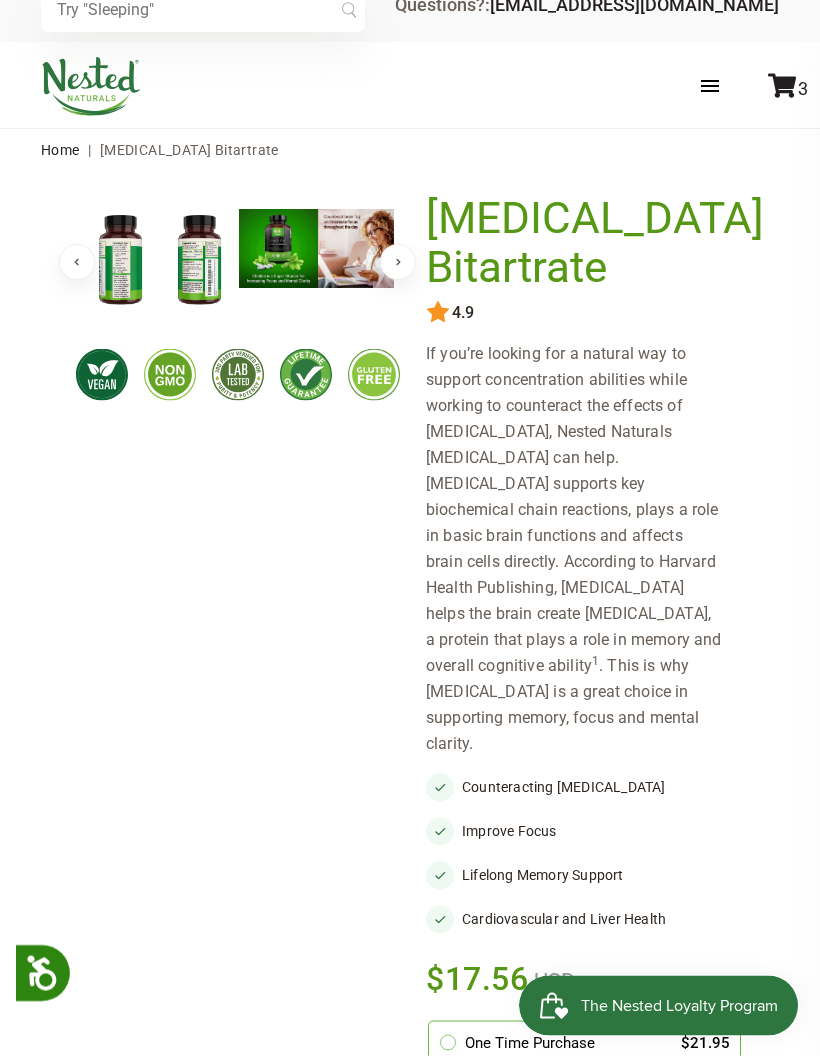 scroll, scrollTop: 0, scrollLeft: 0, axis: both 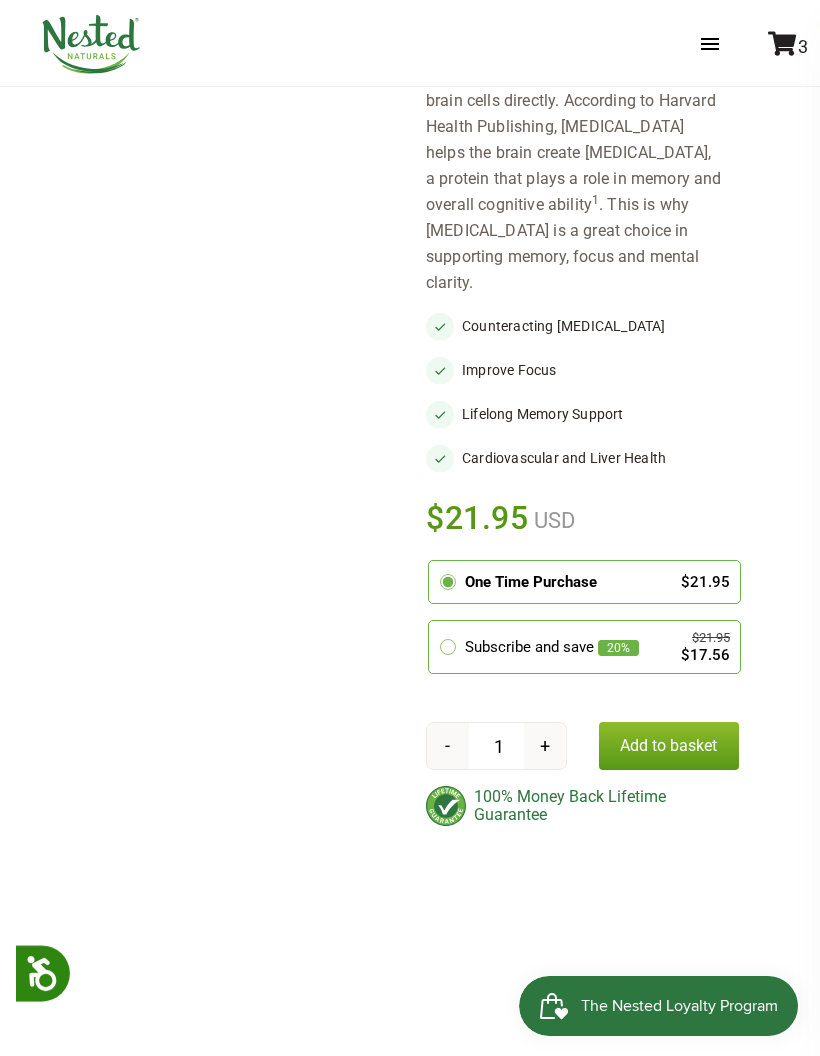 click 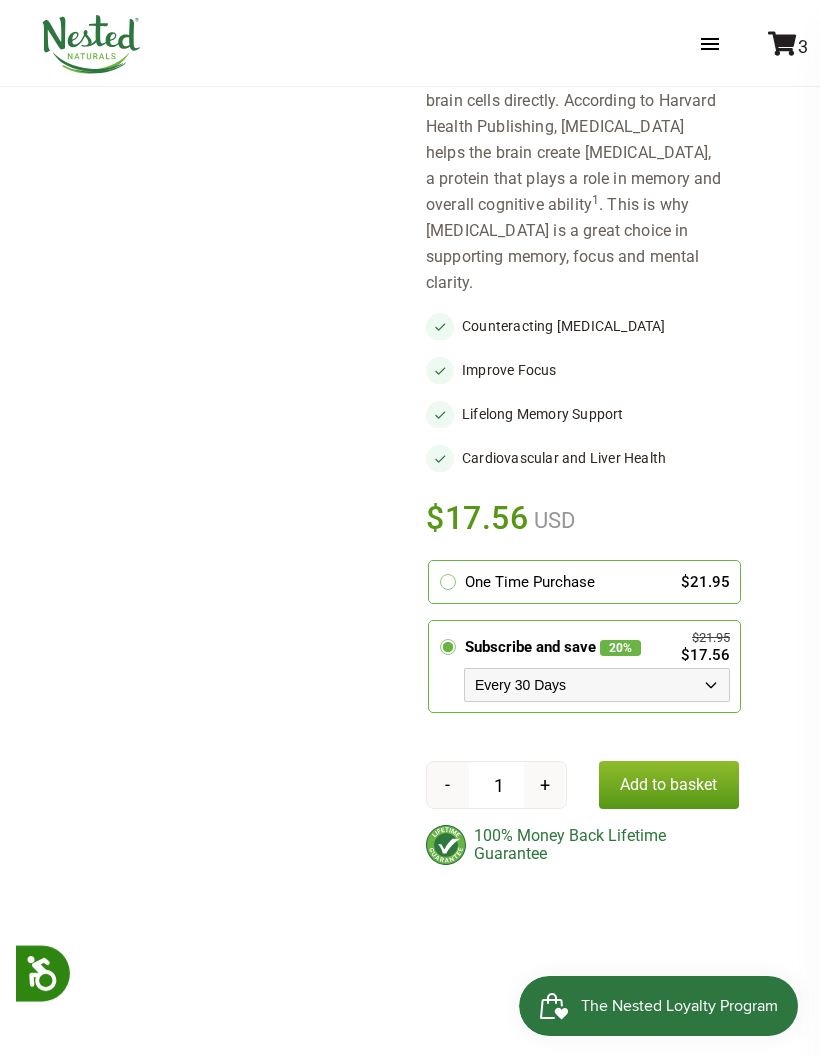 scroll, scrollTop: 567, scrollLeft: 0, axis: vertical 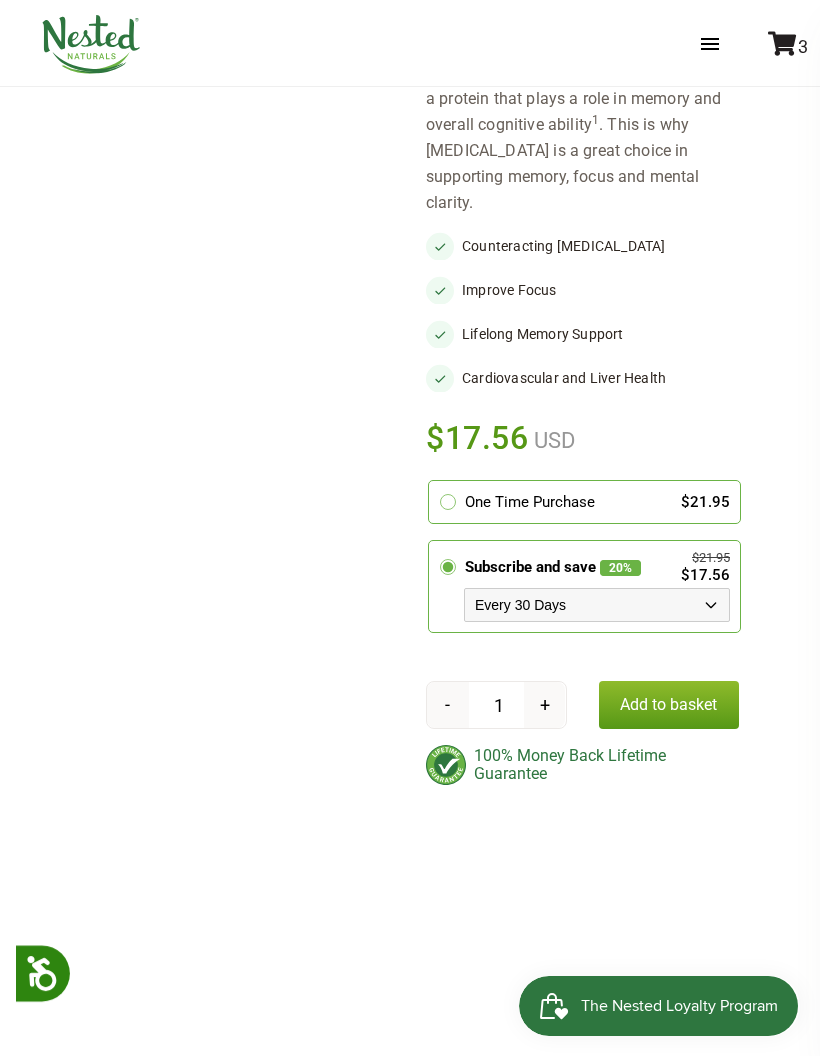 click on "Every 30 Days     Every 60 Days     Every 90 Days" at bounding box center [597, 605] 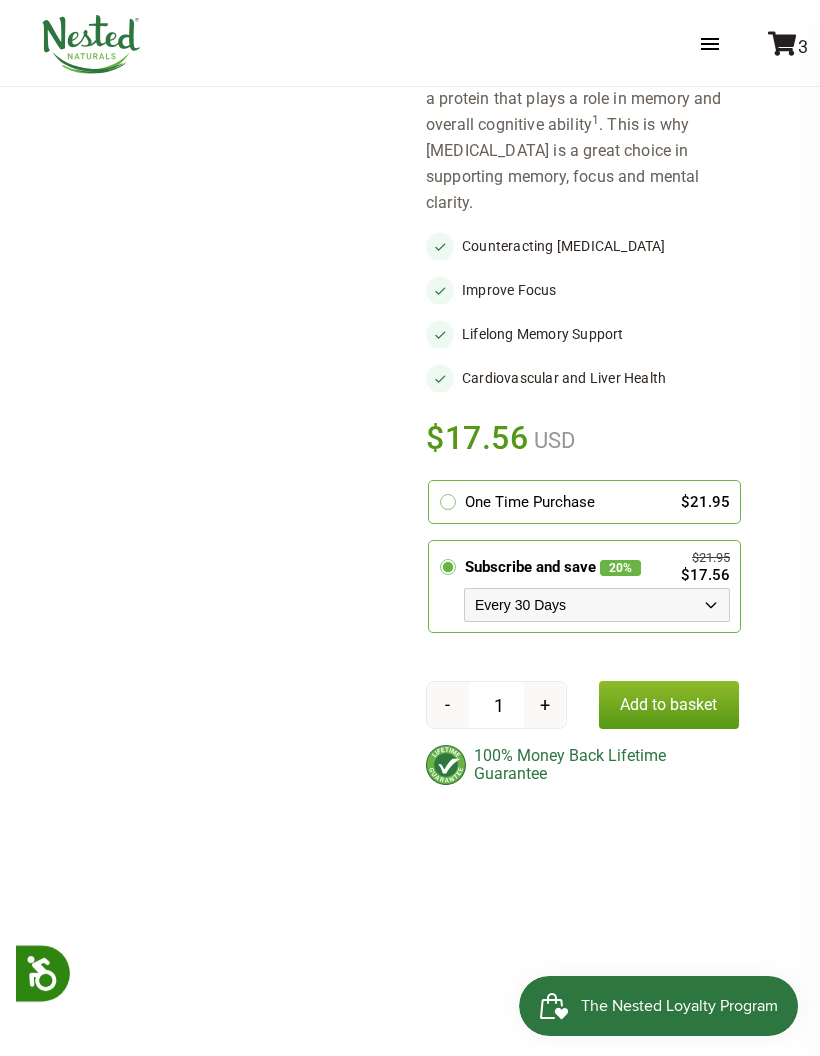 select on "1129873487" 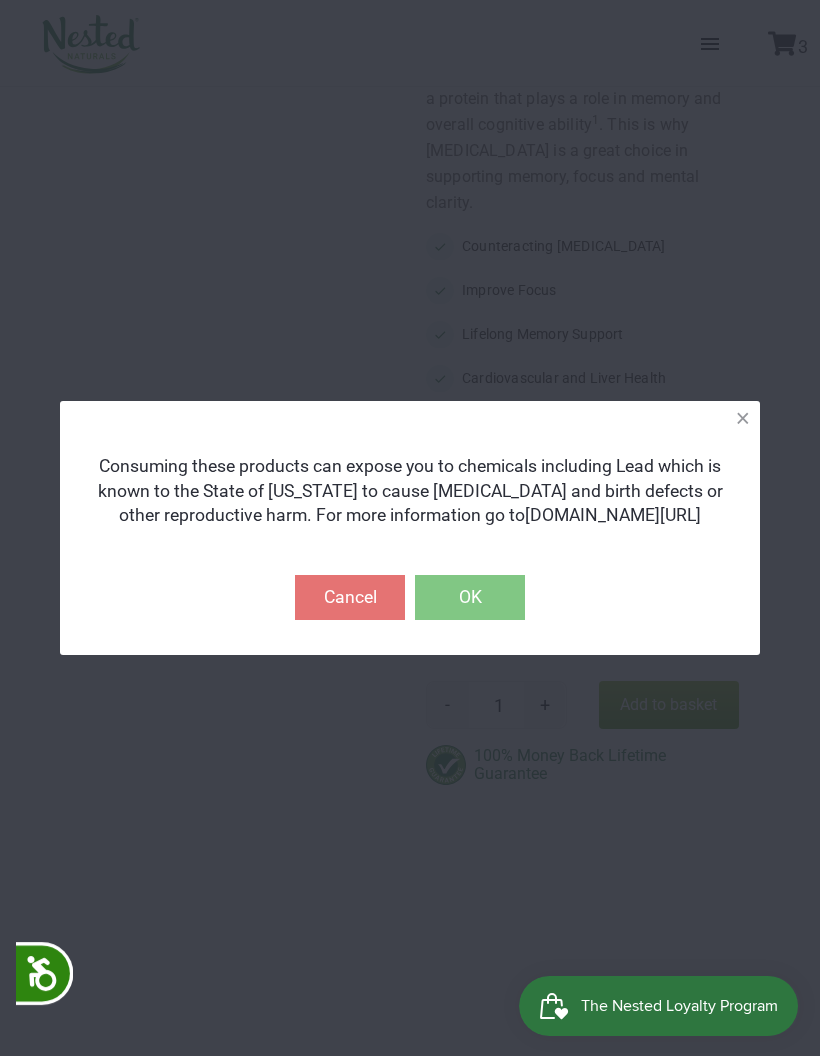 click on "OK" at bounding box center (470, 597) 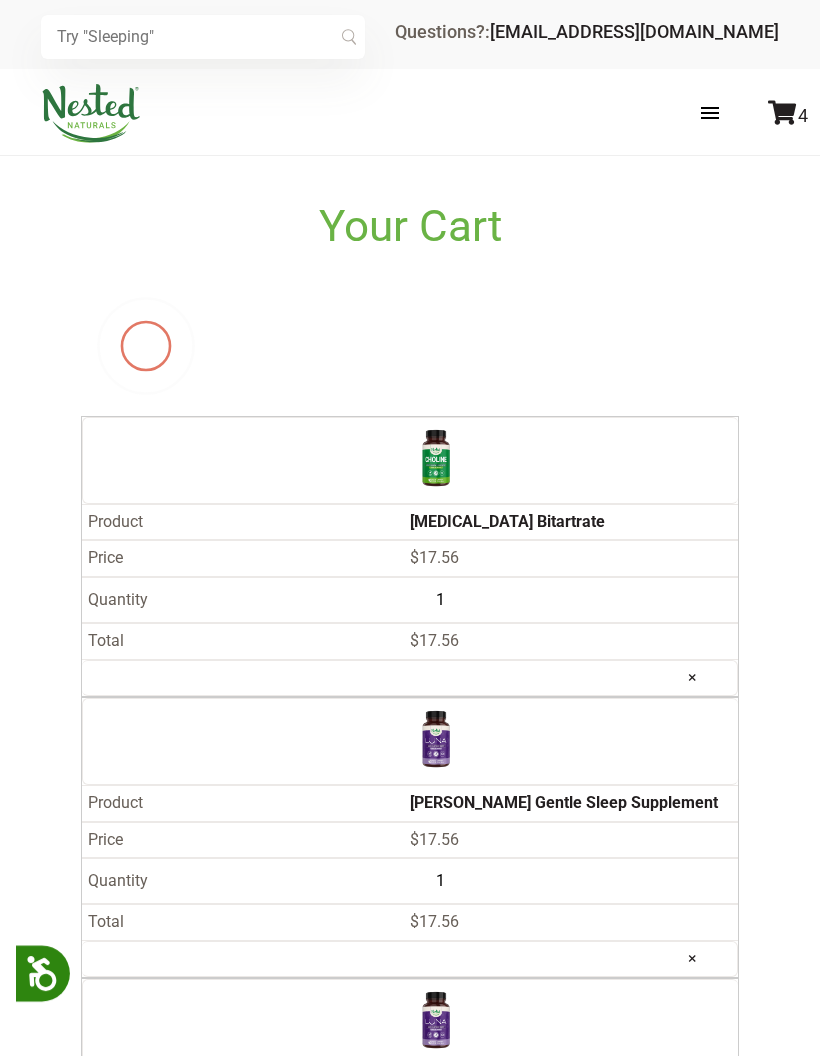 scroll, scrollTop: 0, scrollLeft: 0, axis: both 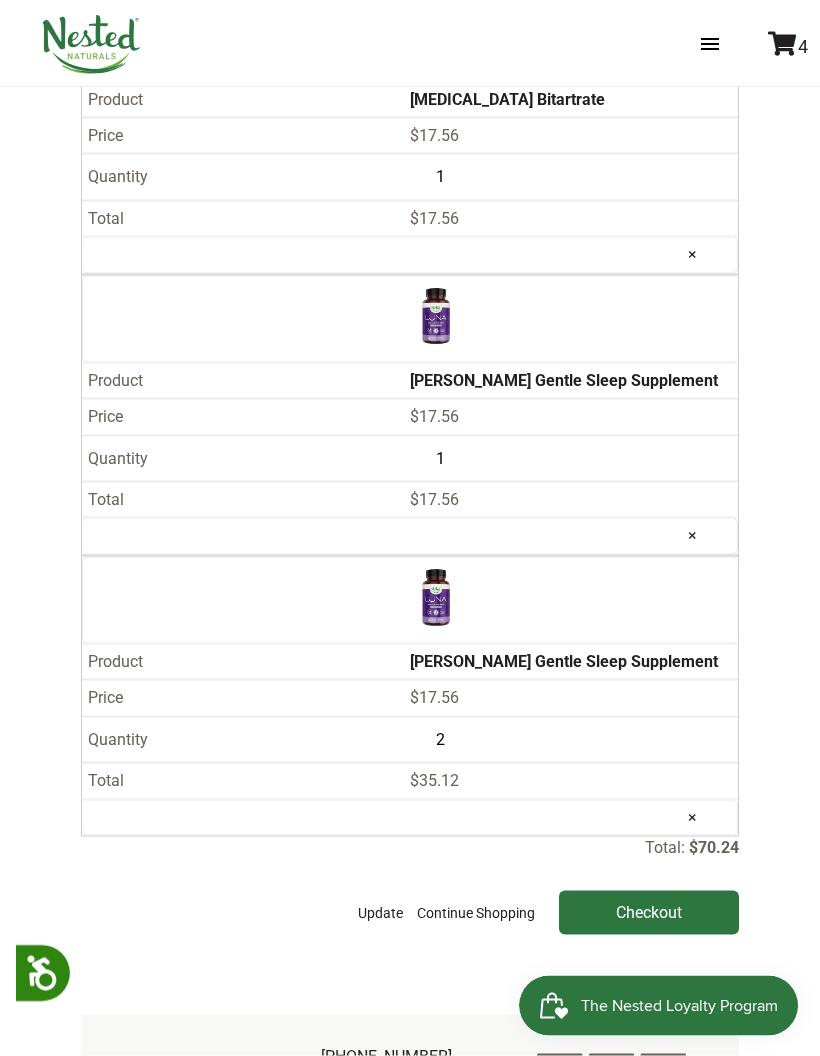 click on "×" at bounding box center (692, 817) 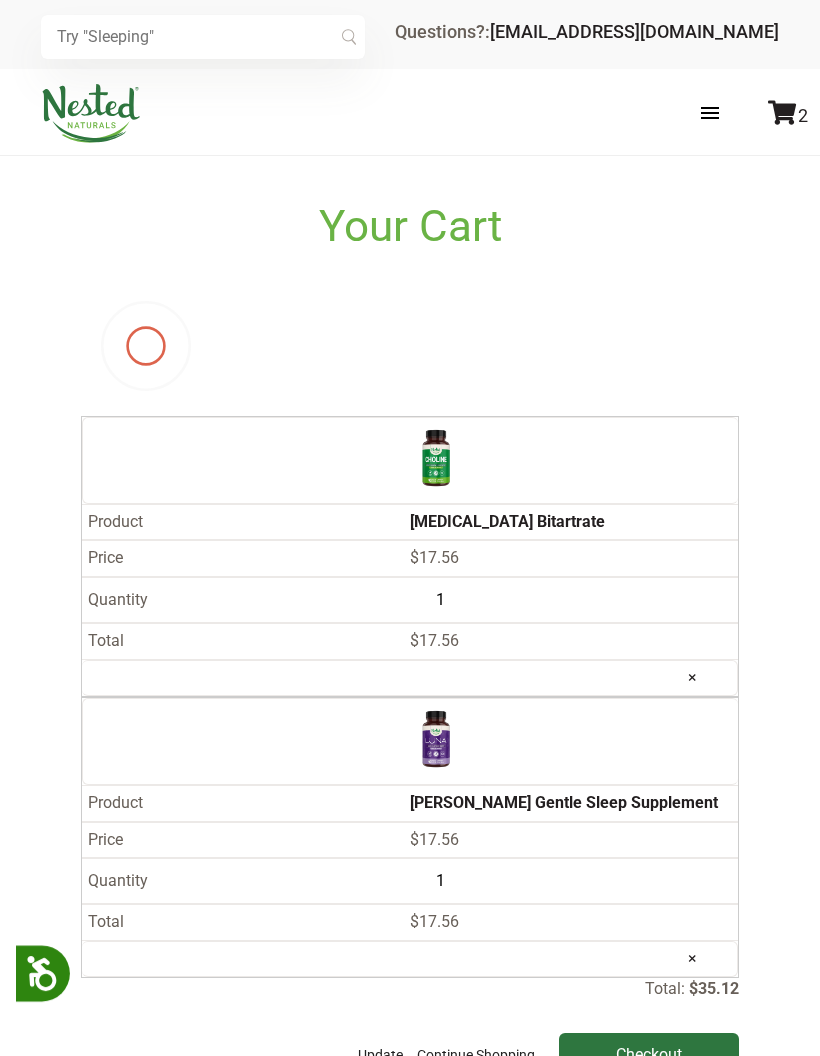 scroll, scrollTop: 0, scrollLeft: 0, axis: both 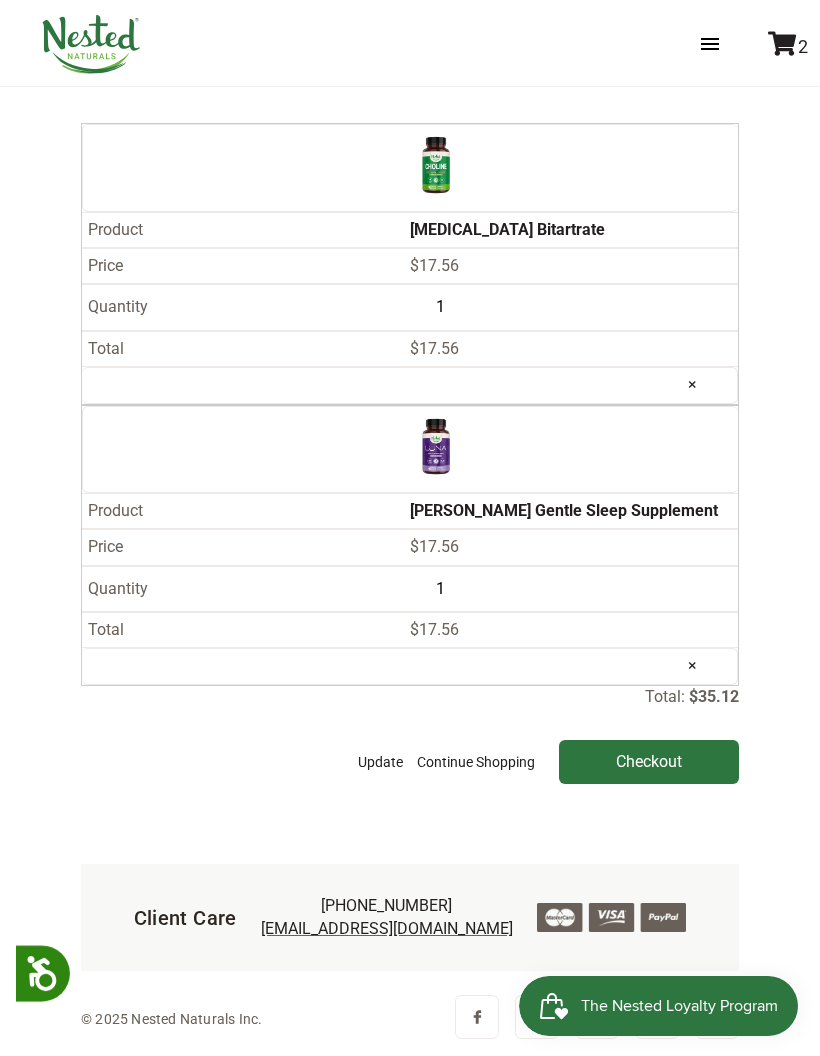 click on "Checkout" at bounding box center (649, 762) 